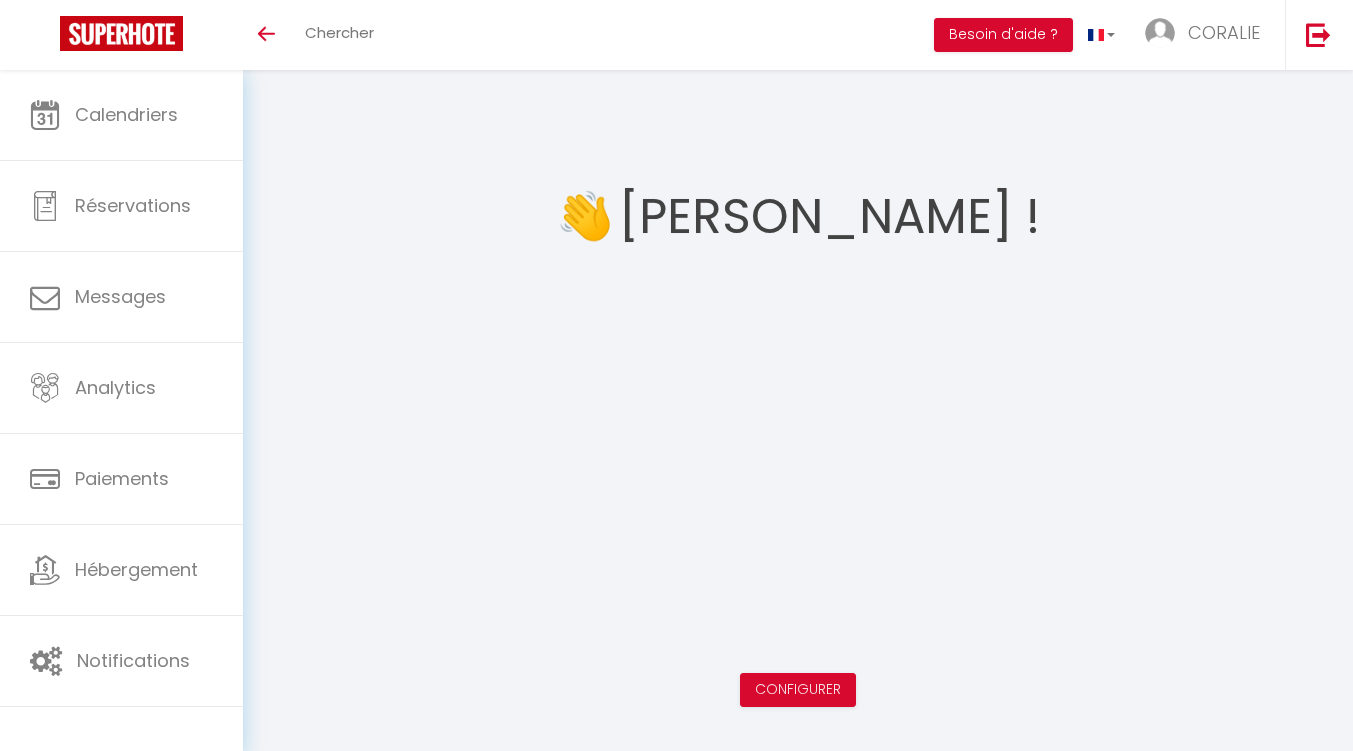 scroll, scrollTop: 0, scrollLeft: 0, axis: both 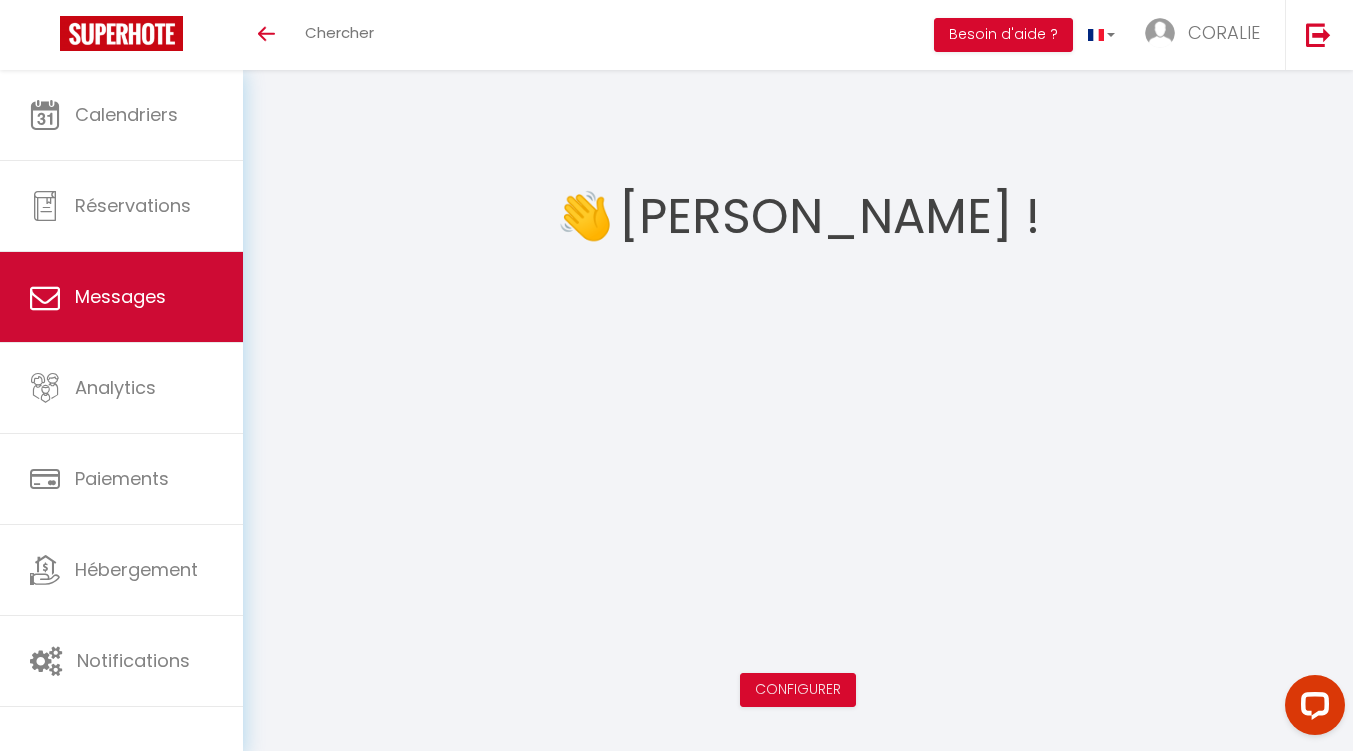 click on "Messages" at bounding box center [120, 296] 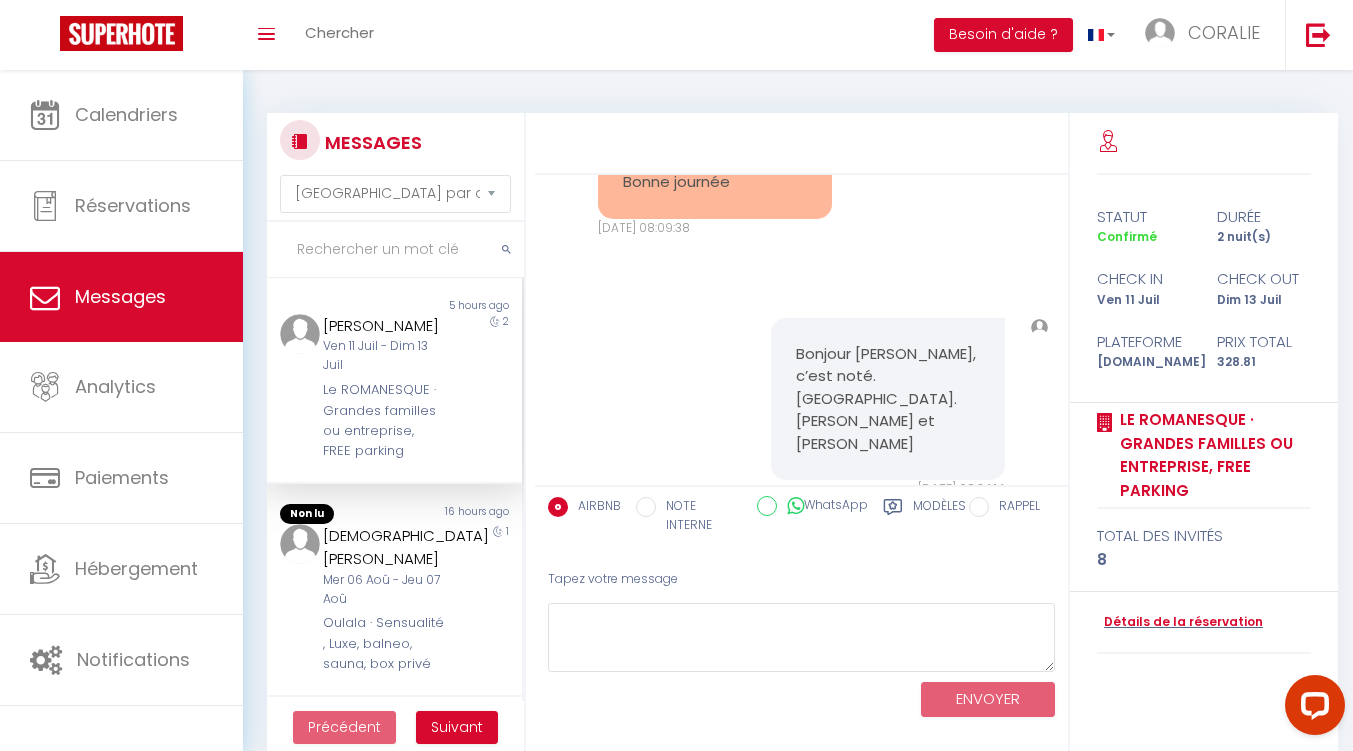 scroll, scrollTop: 6555, scrollLeft: 0, axis: vertical 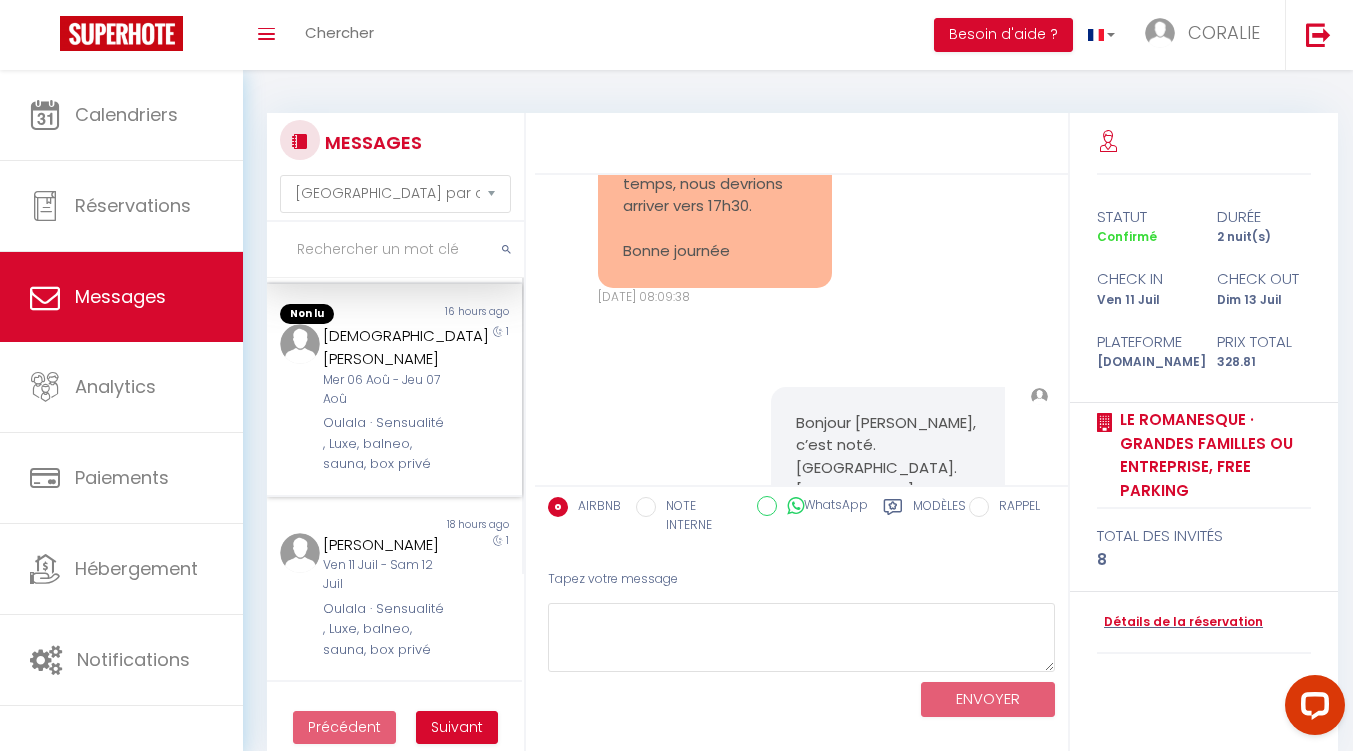 click on "Oulala  · Sensualité , Luxe, balneo, sauna, box privé" at bounding box center (384, 443) 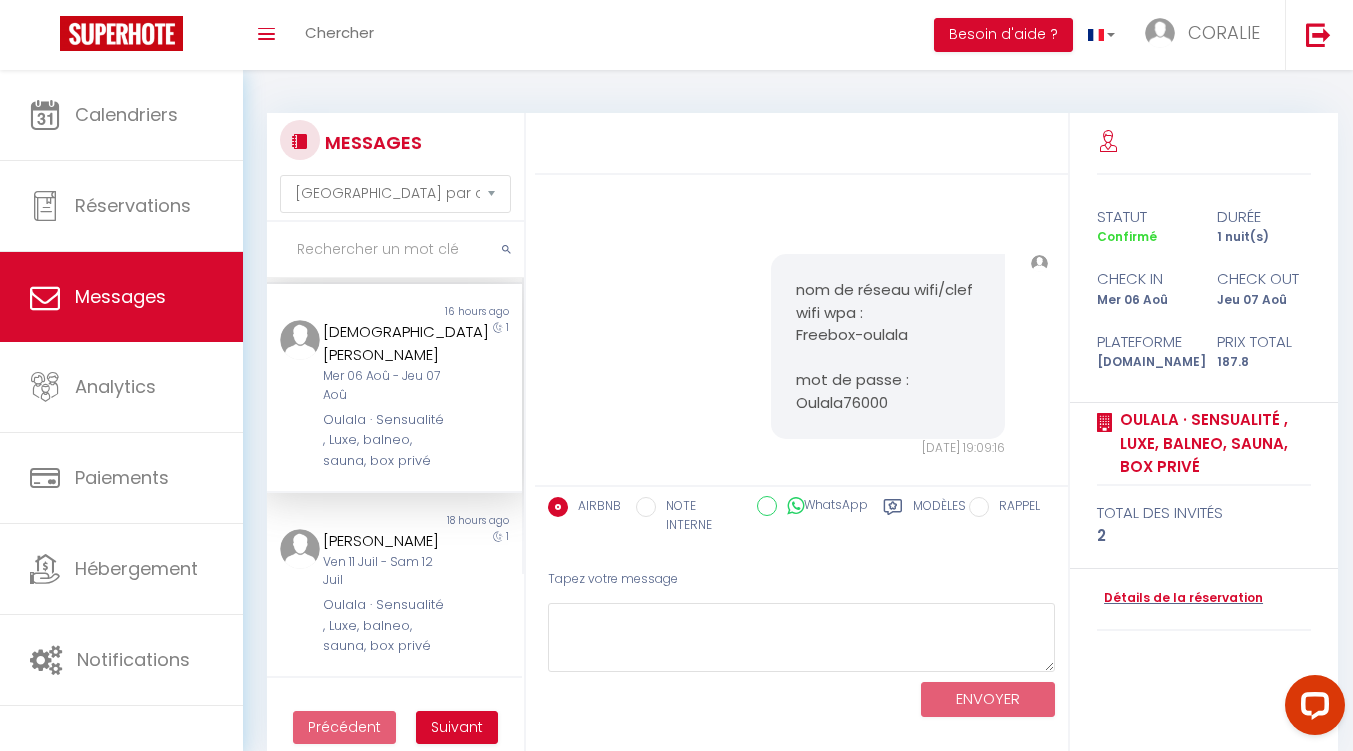 scroll, scrollTop: 2410, scrollLeft: 0, axis: vertical 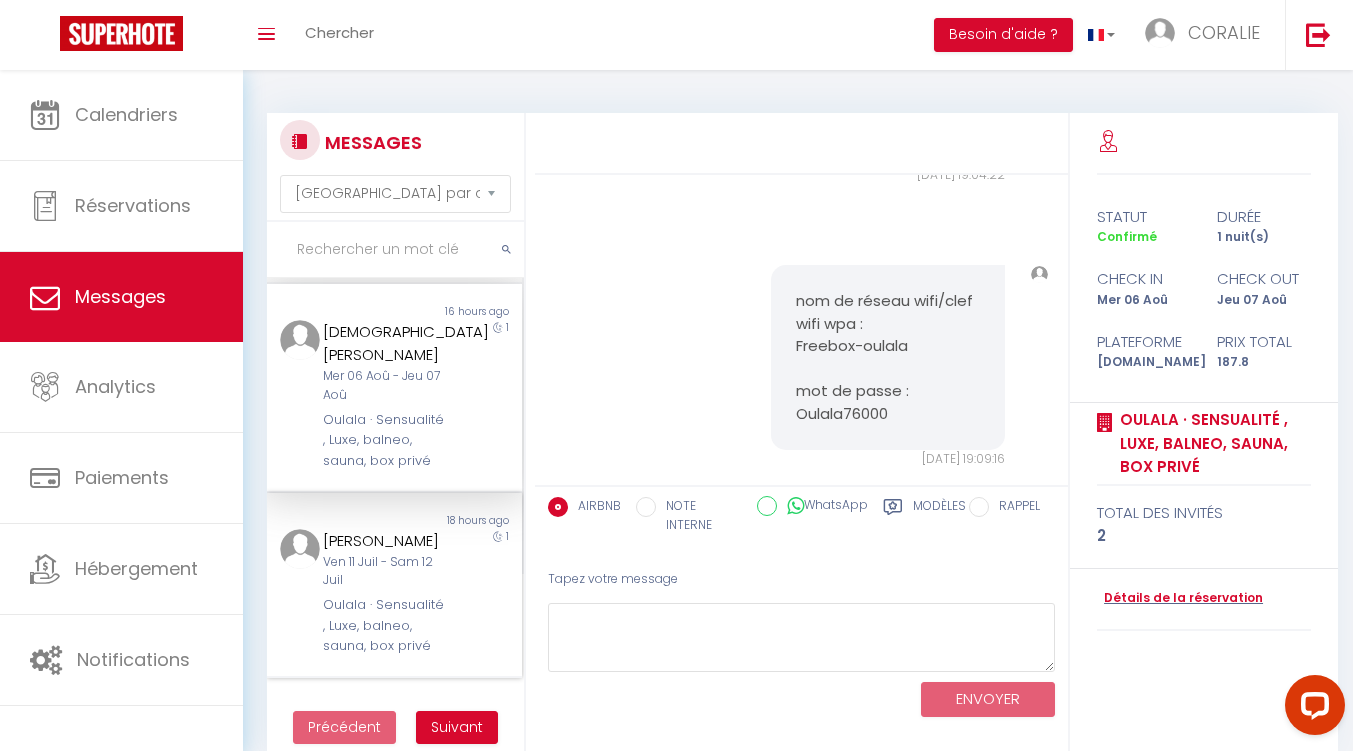 click on "Ven 11 Juil - Sam 12 Juil" at bounding box center (384, 572) 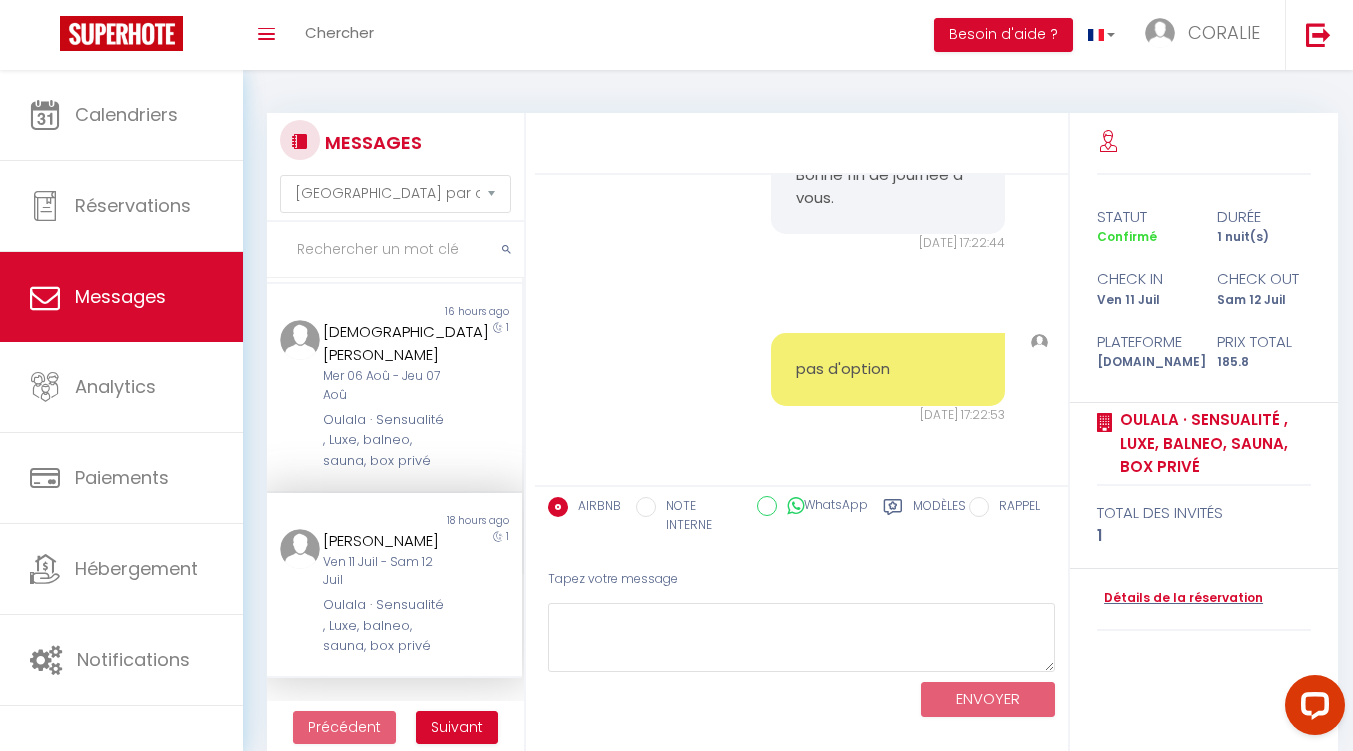 scroll, scrollTop: 9722, scrollLeft: 0, axis: vertical 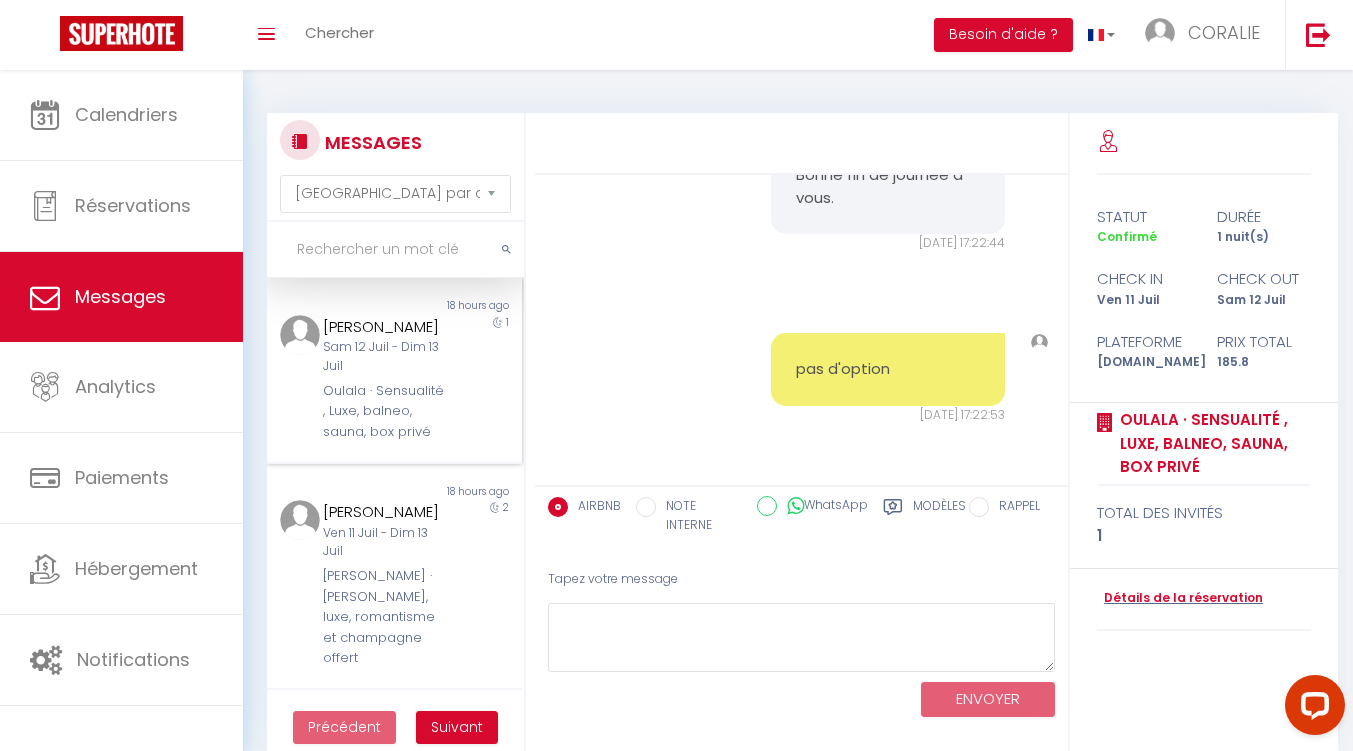 click on "Sam 12 Juil - Dim 13 Juil" at bounding box center (384, 357) 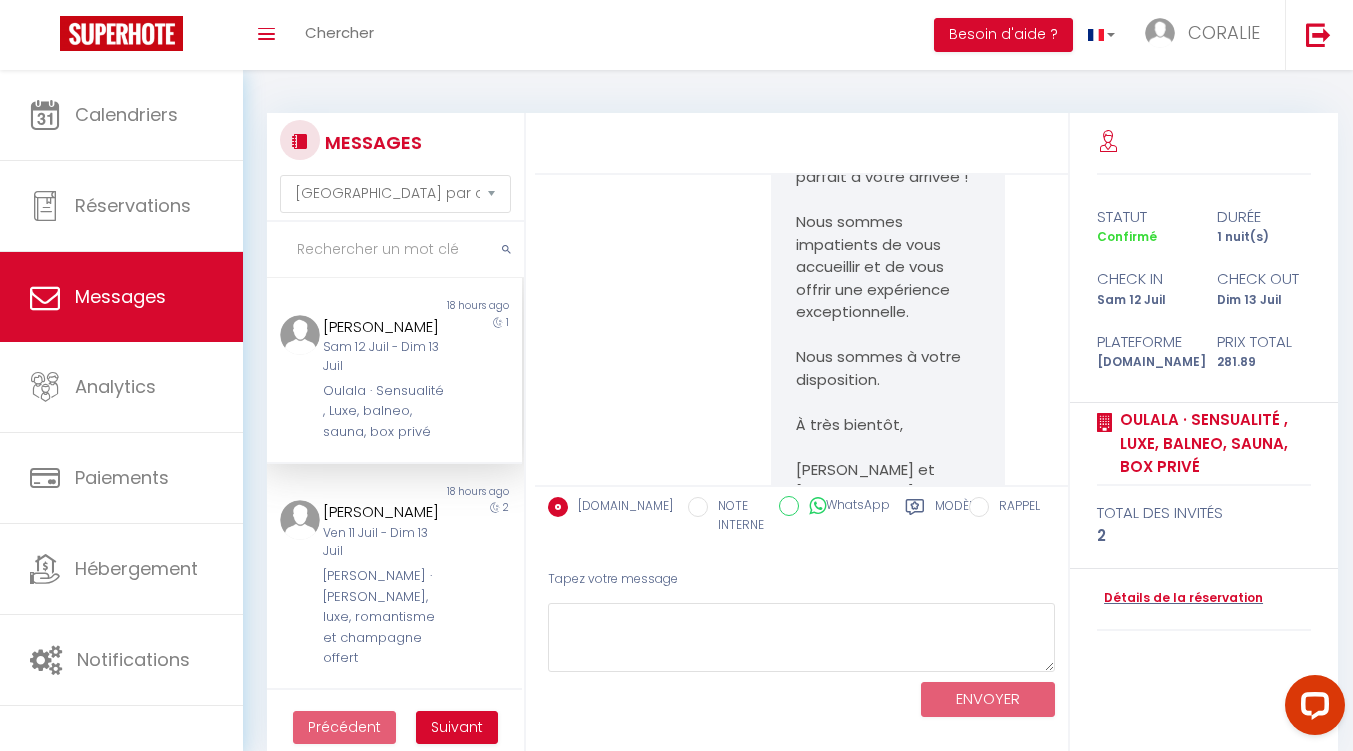 scroll, scrollTop: 14218, scrollLeft: 0, axis: vertical 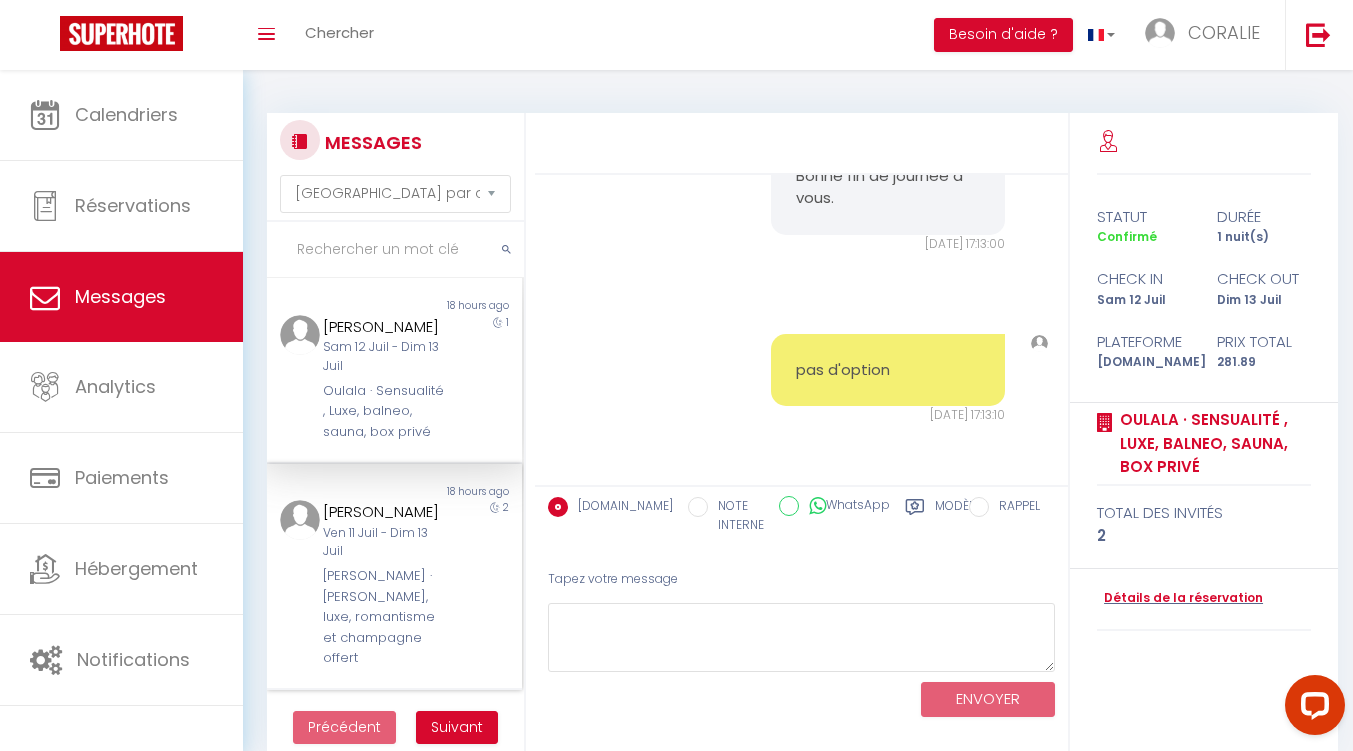 click on "Ven 11 Juil - Dim 13 Juil" at bounding box center (384, 543) 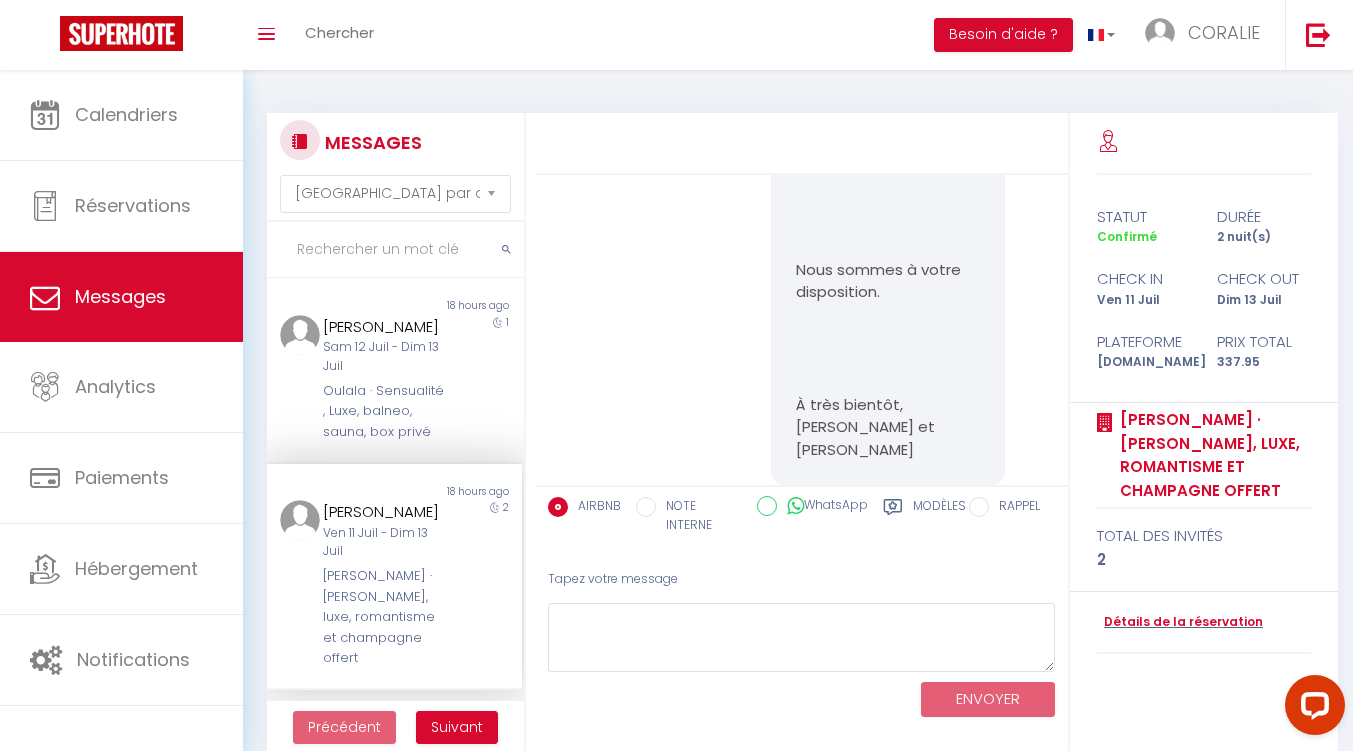 scroll, scrollTop: 4123, scrollLeft: 0, axis: vertical 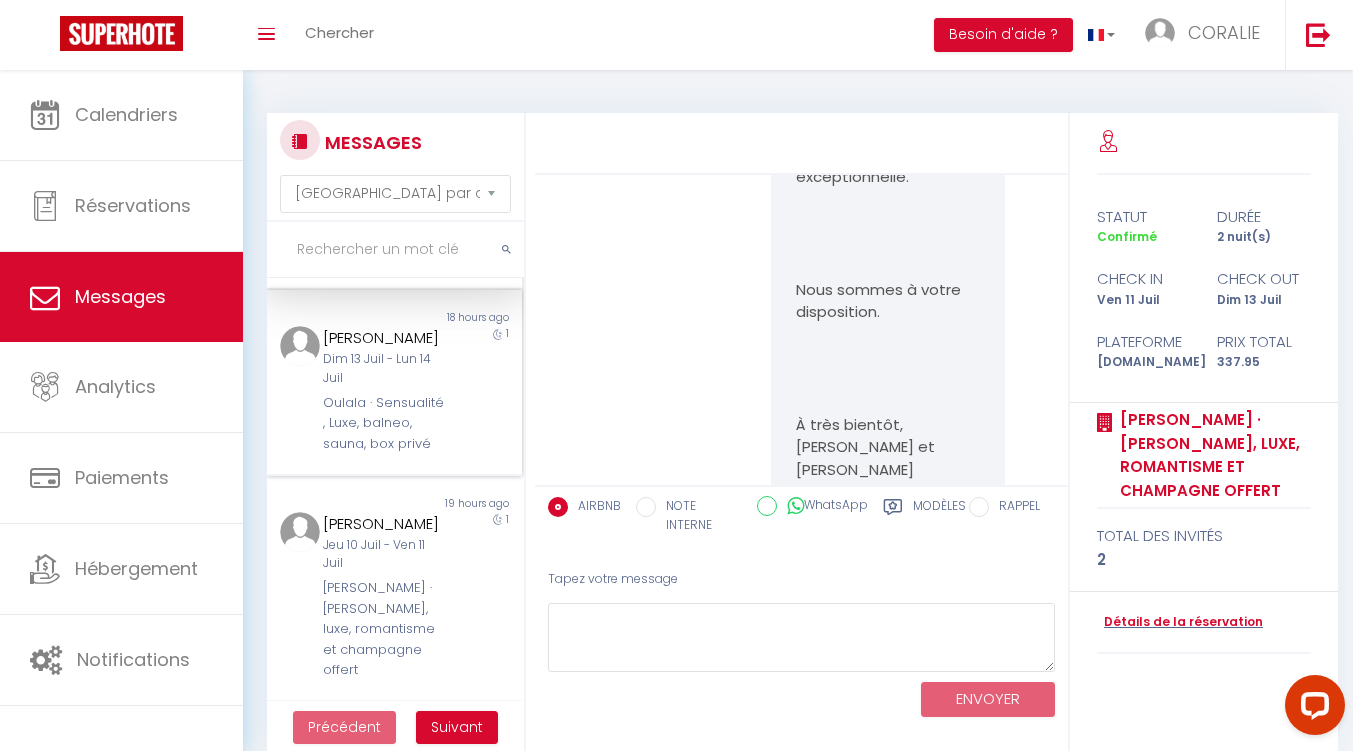 click on "Dim 13 Juil - Lun 14 Juil" at bounding box center (384, 369) 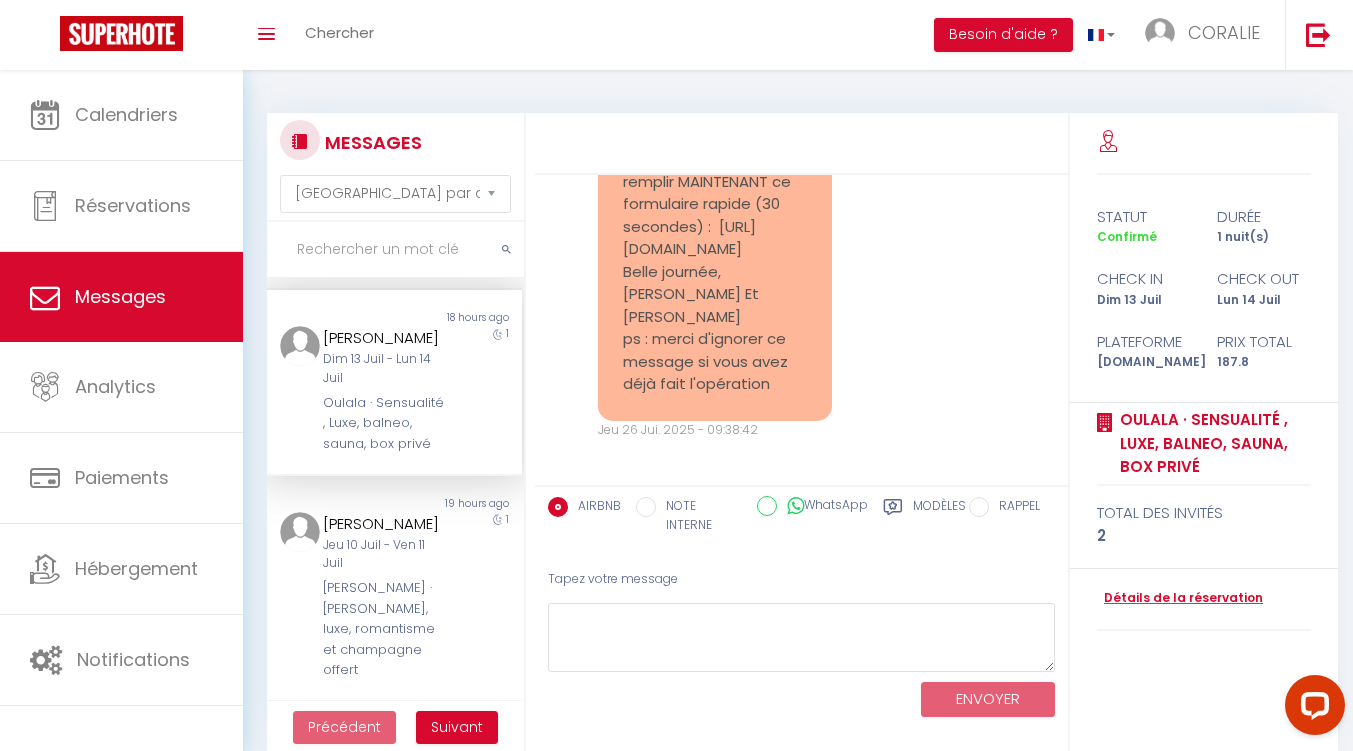scroll, scrollTop: 9976, scrollLeft: 0, axis: vertical 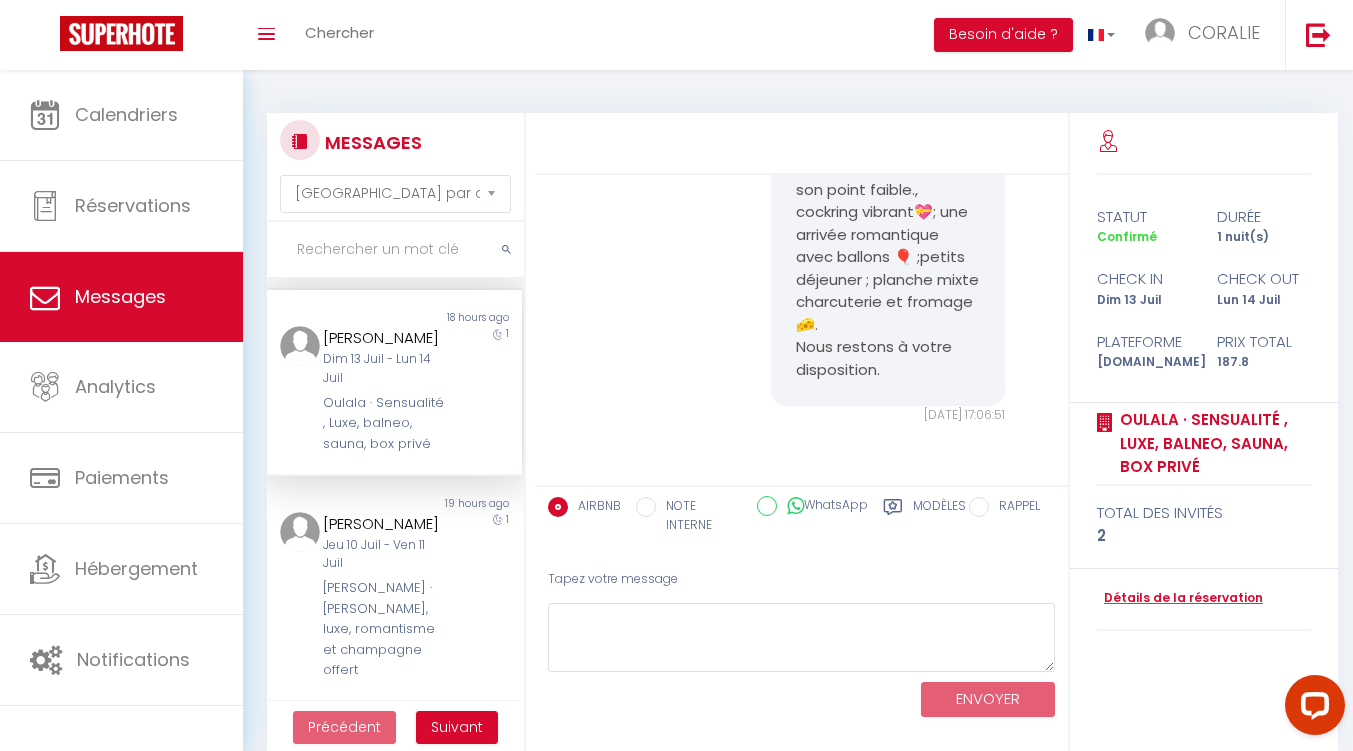 click on "Dim 13 Juil - Lun 14 Juil" at bounding box center [384, 369] 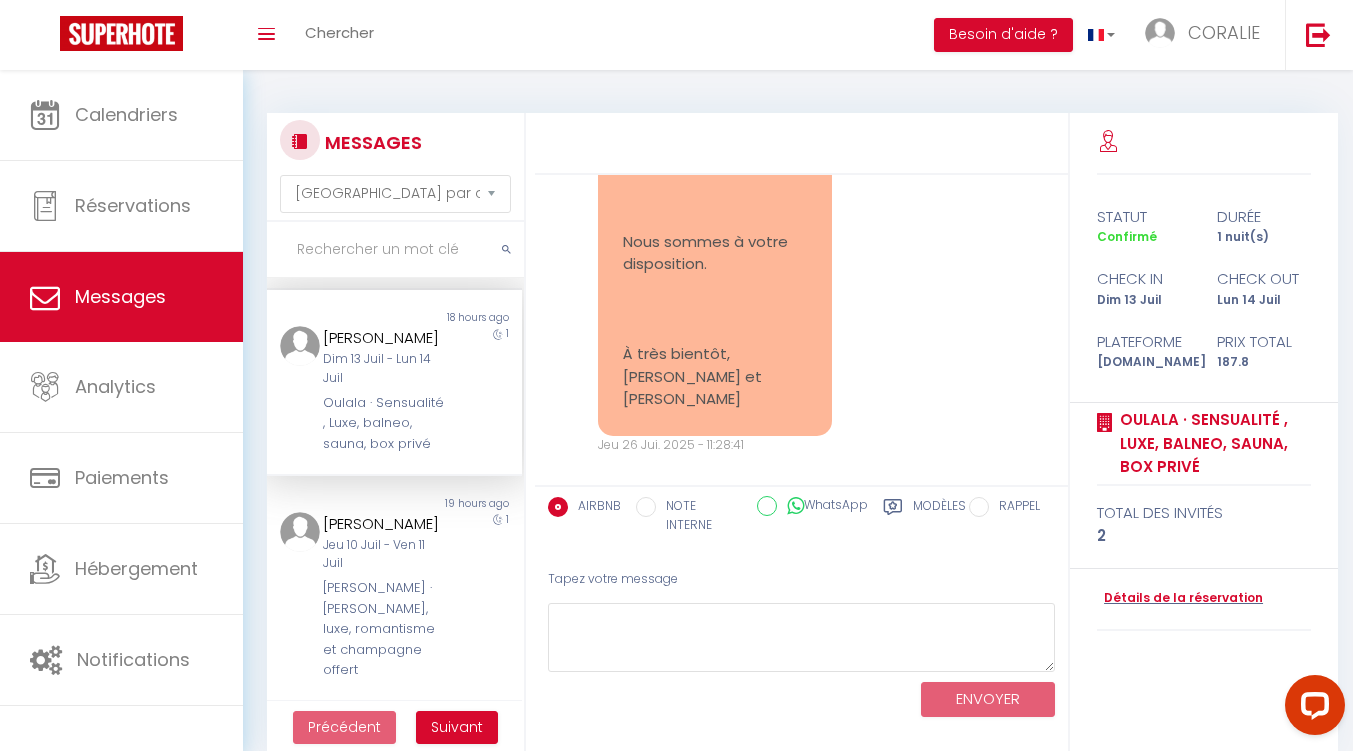scroll, scrollTop: 8376, scrollLeft: 0, axis: vertical 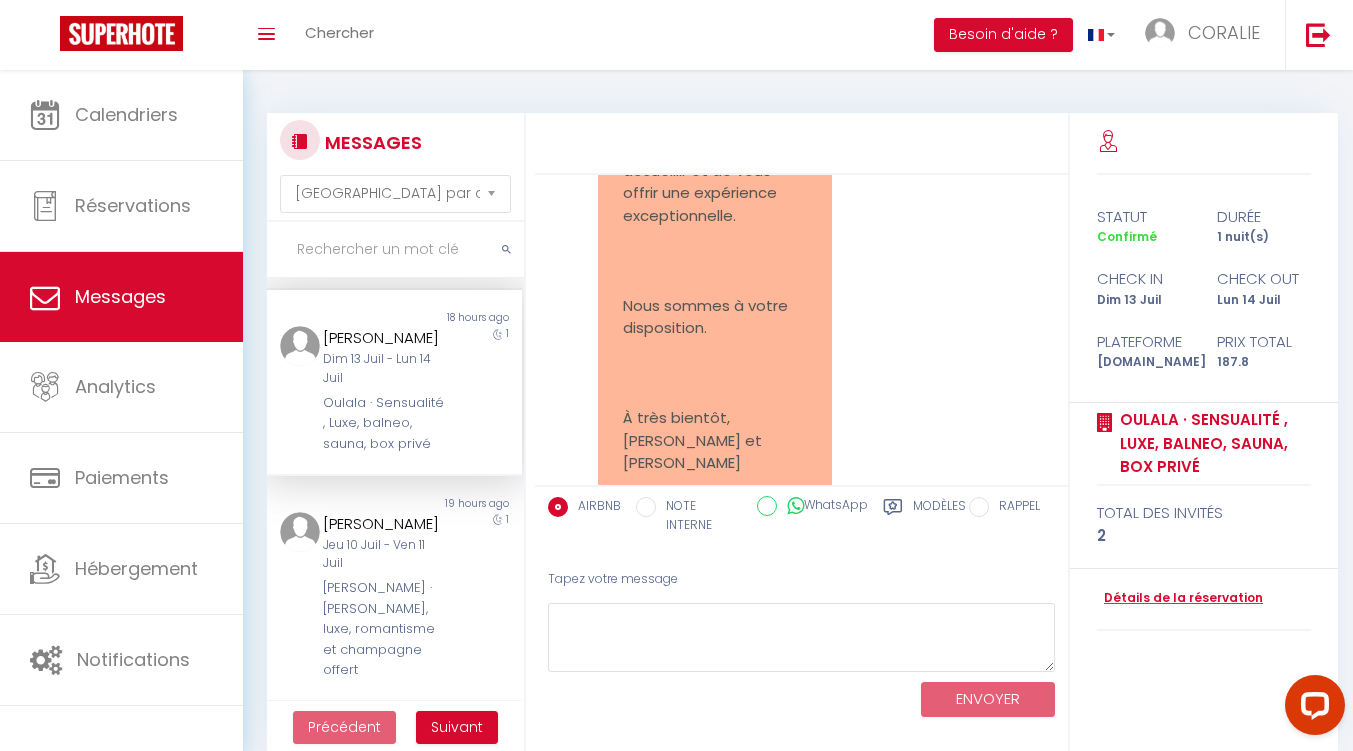 drag, startPoint x: 717, startPoint y: 319, endPoint x: 620, endPoint y: 293, distance: 100.4241 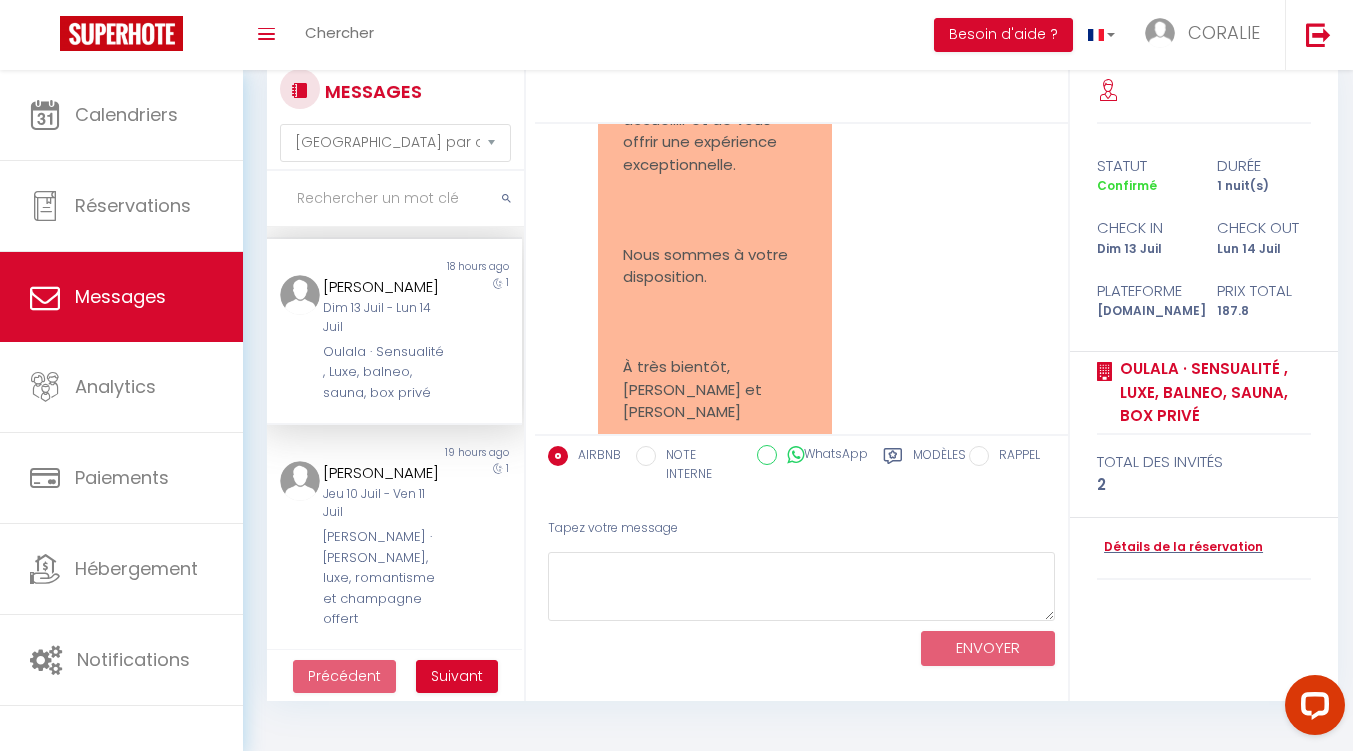 scroll, scrollTop: 70, scrollLeft: 0, axis: vertical 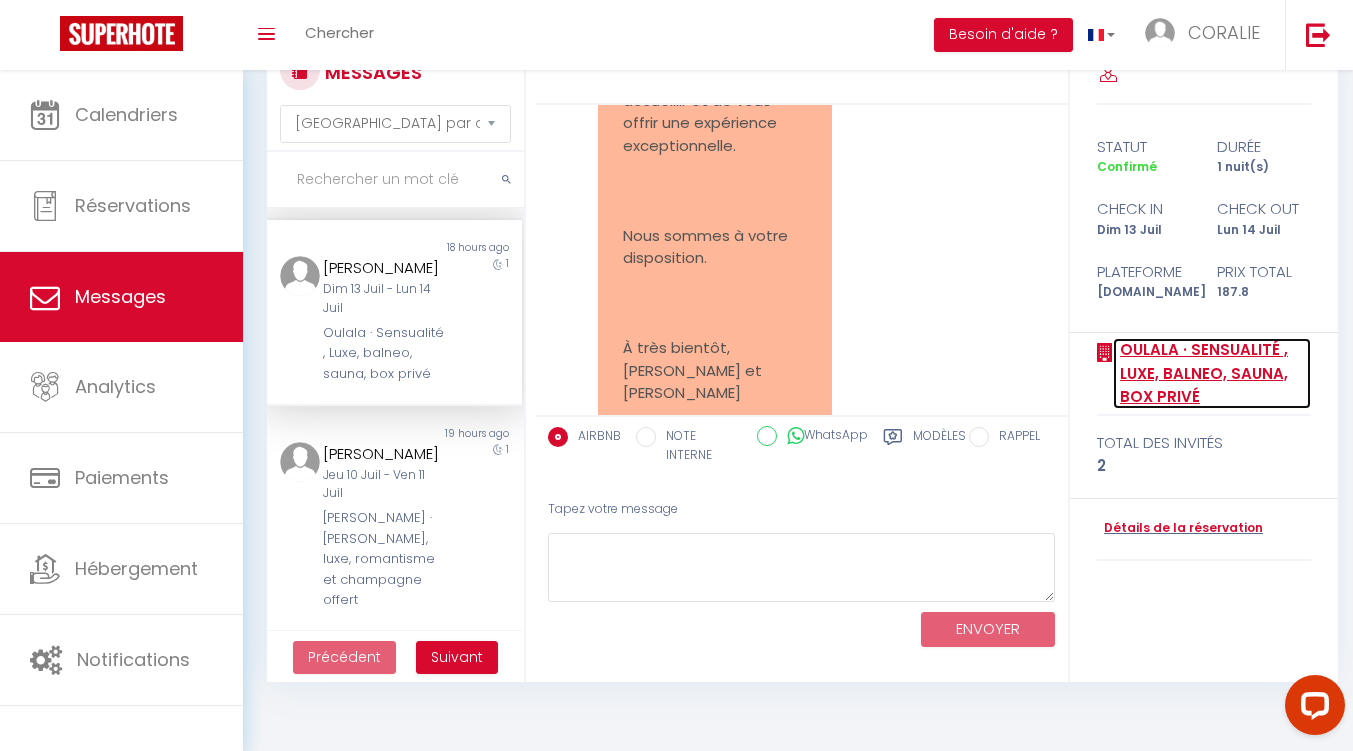 click on "Oulala  · Sensualité , Luxe, balneo, sauna, box privé" at bounding box center (1212, 373) 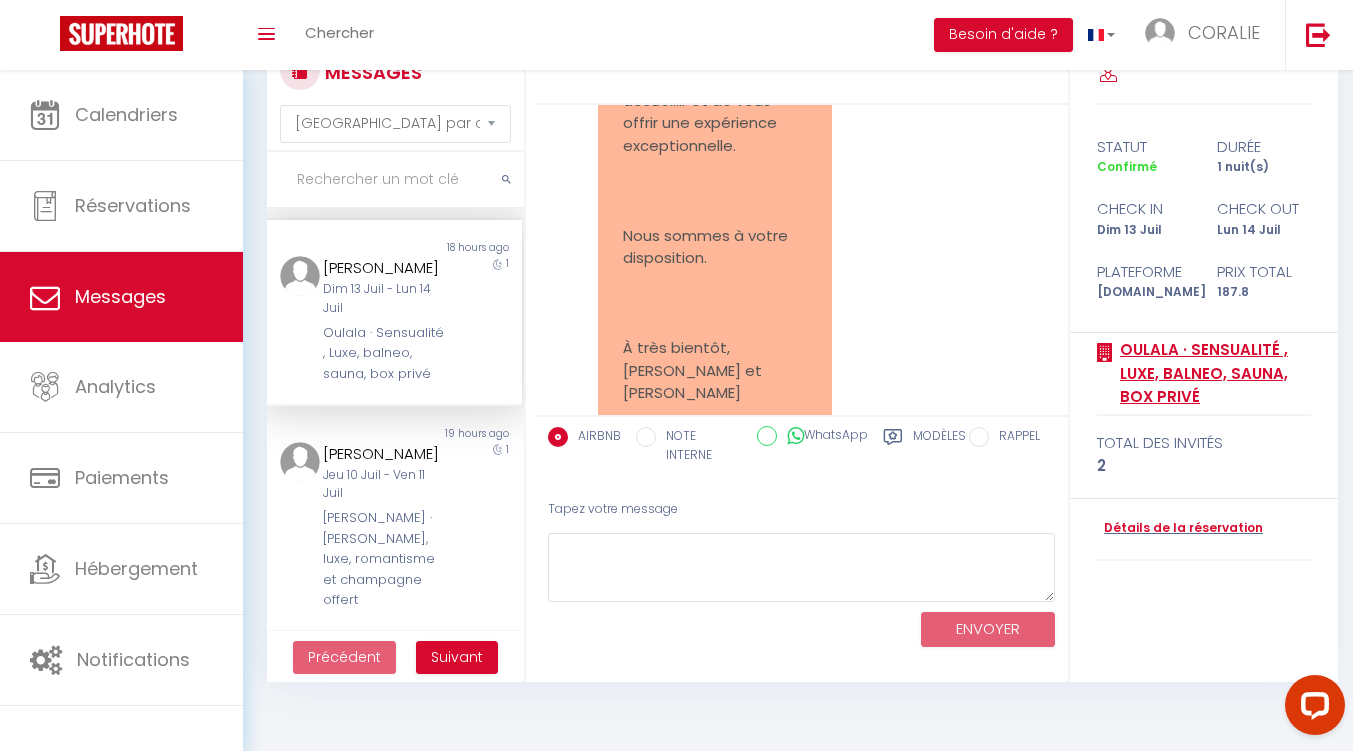 select on "3" 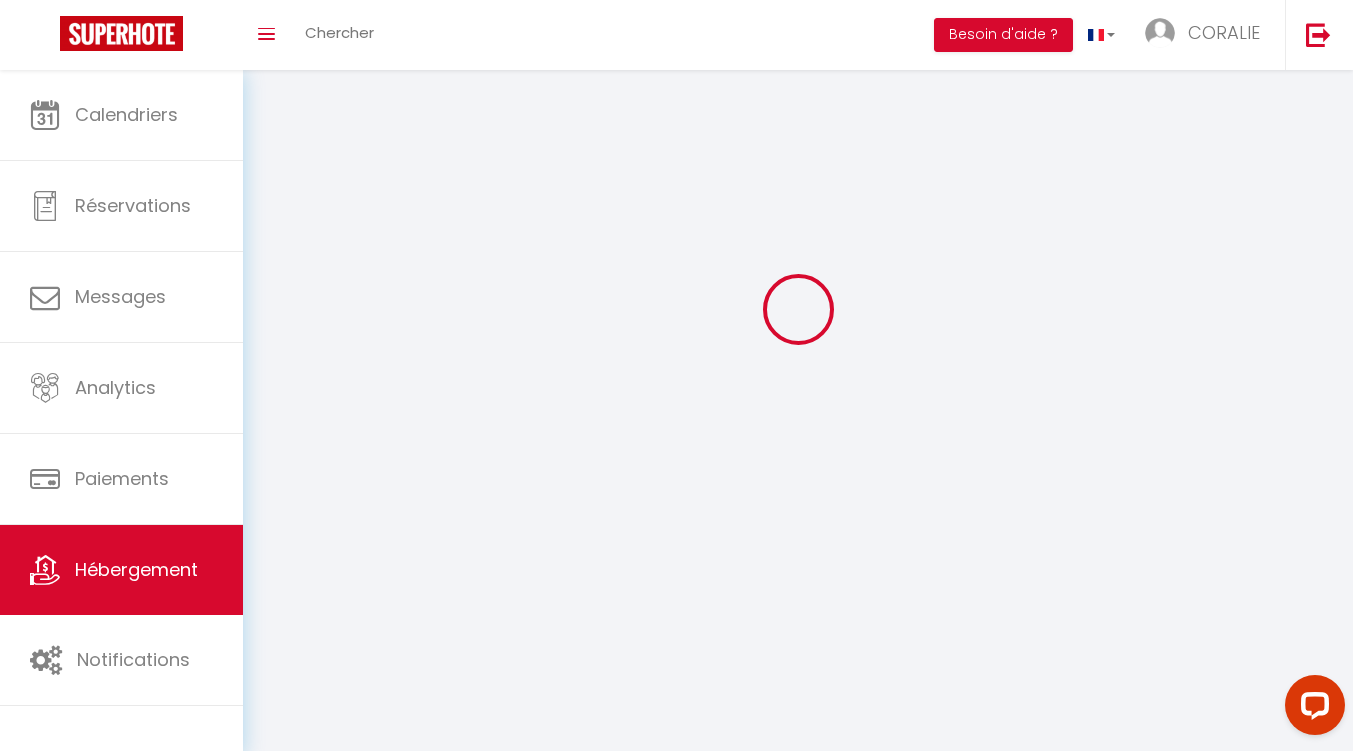 scroll, scrollTop: 0, scrollLeft: 0, axis: both 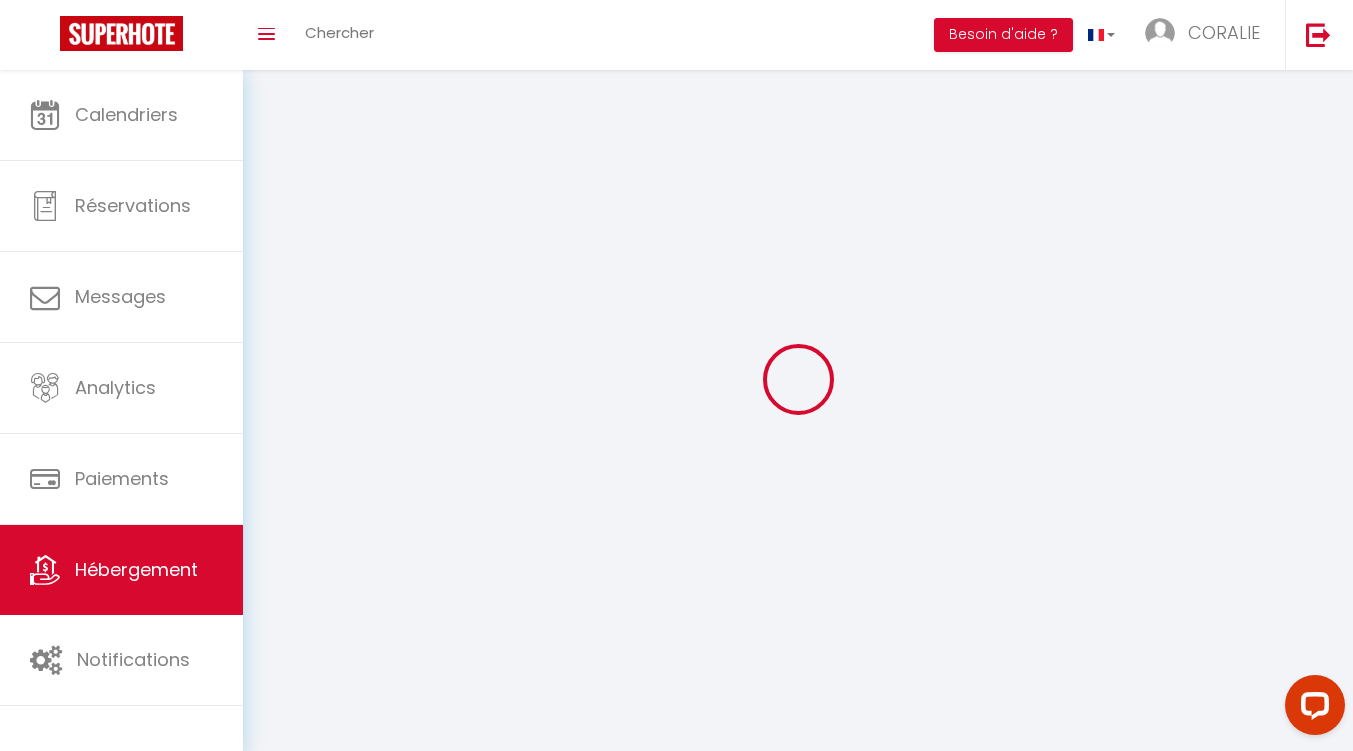 select 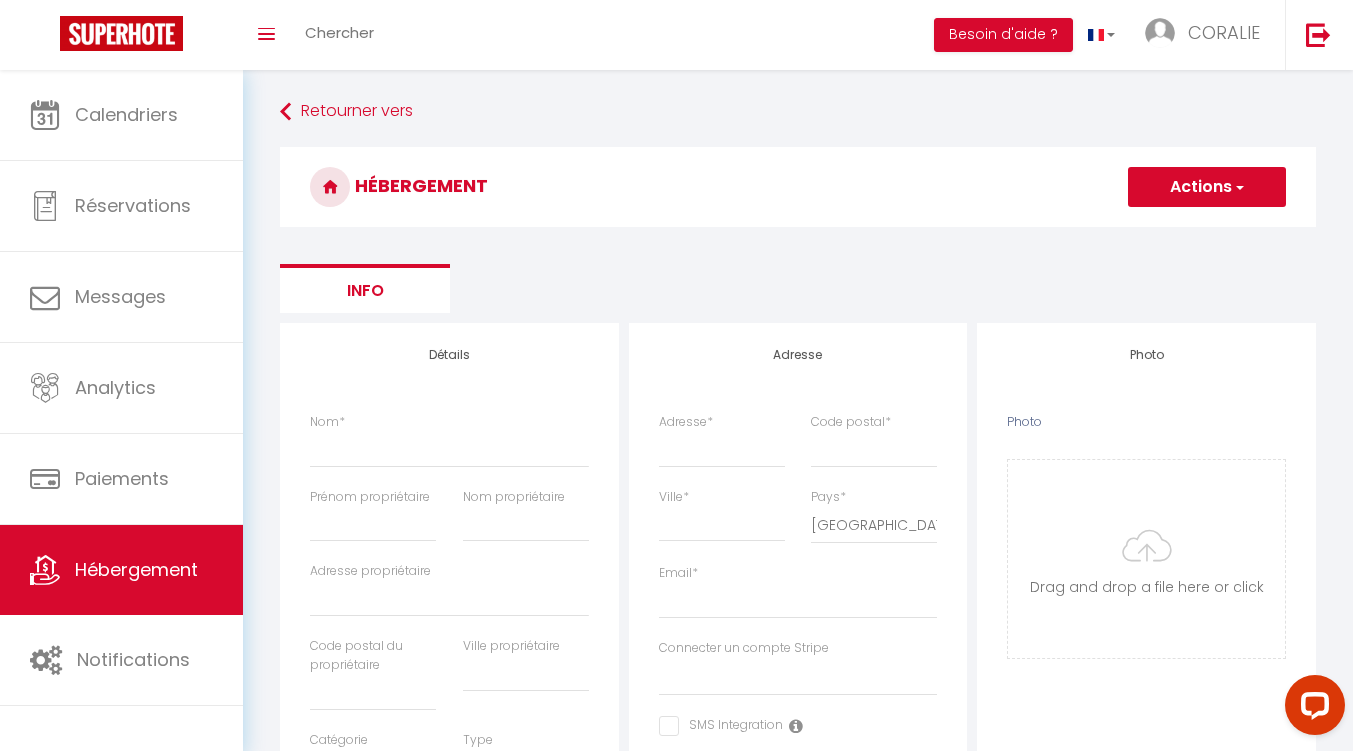 select 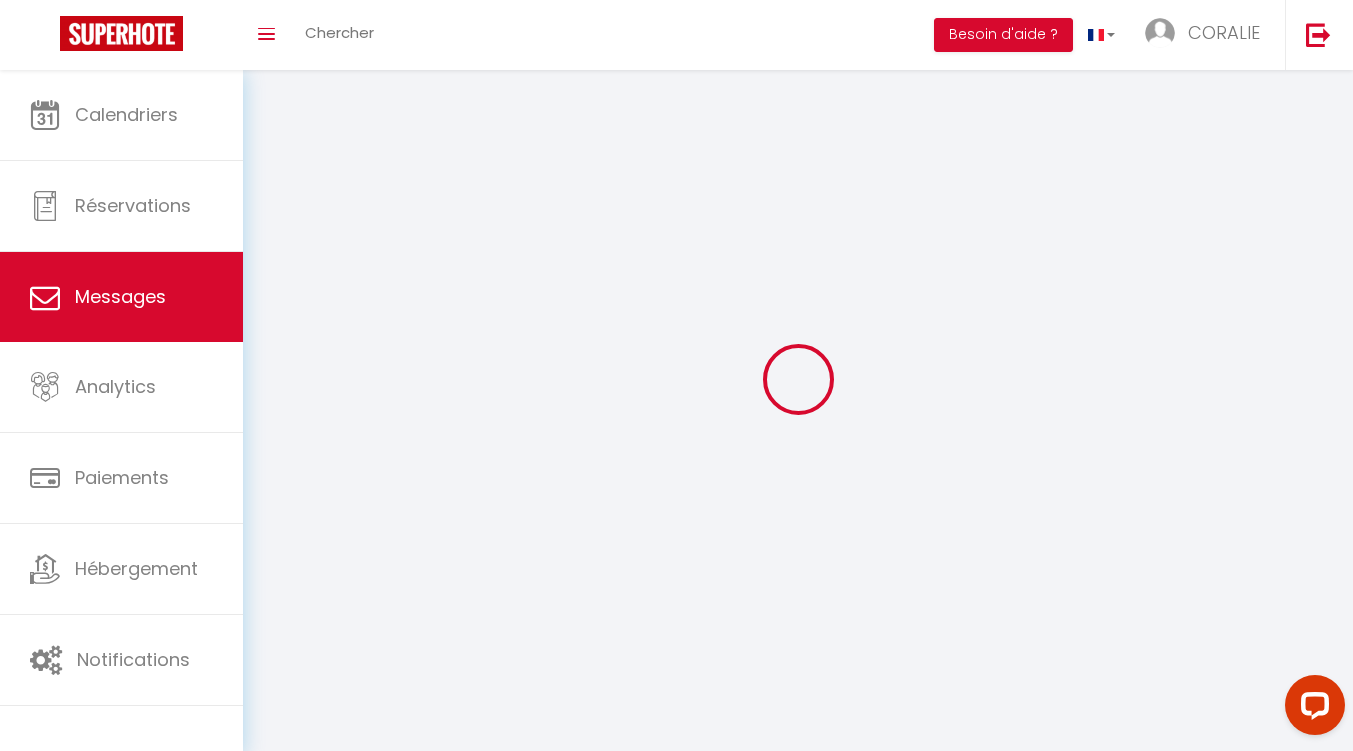 scroll, scrollTop: 70, scrollLeft: 0, axis: vertical 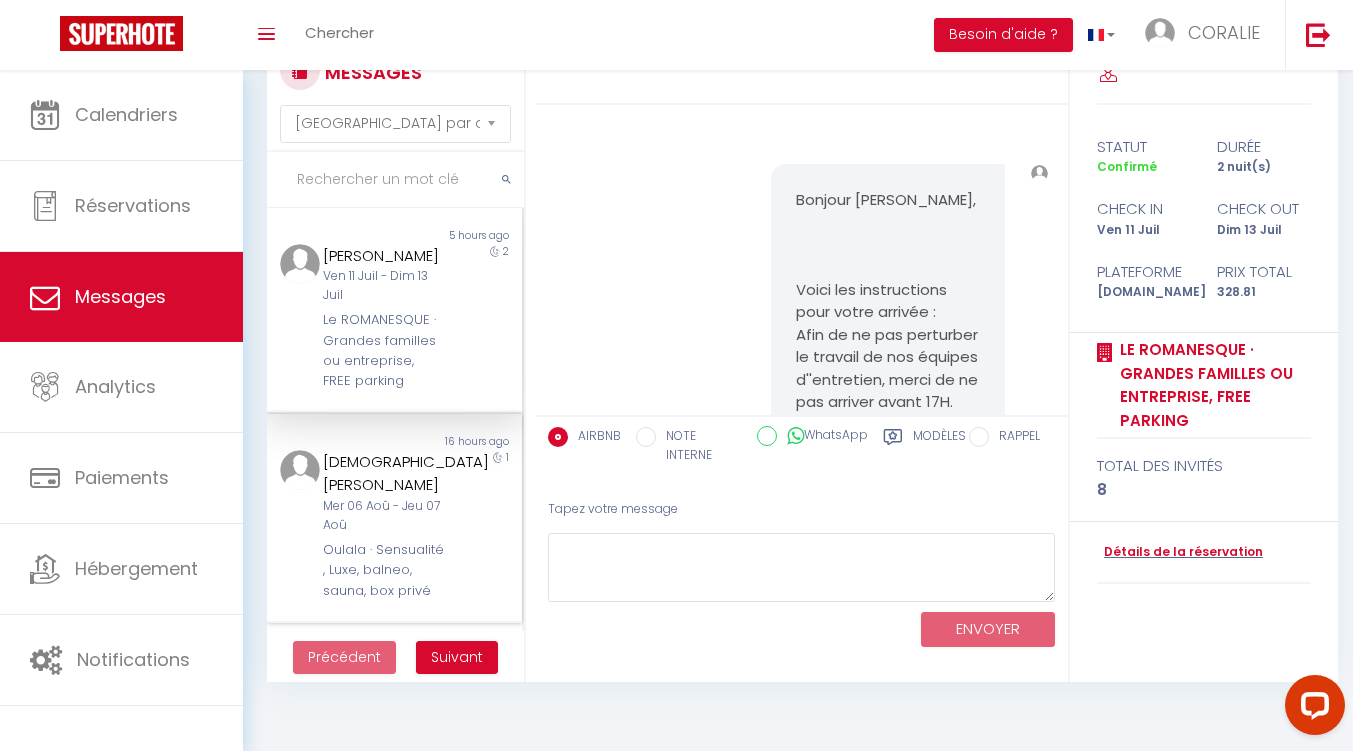 click on "Mer 06 Aoû - Jeu 07 Aoû" at bounding box center (384, 516) 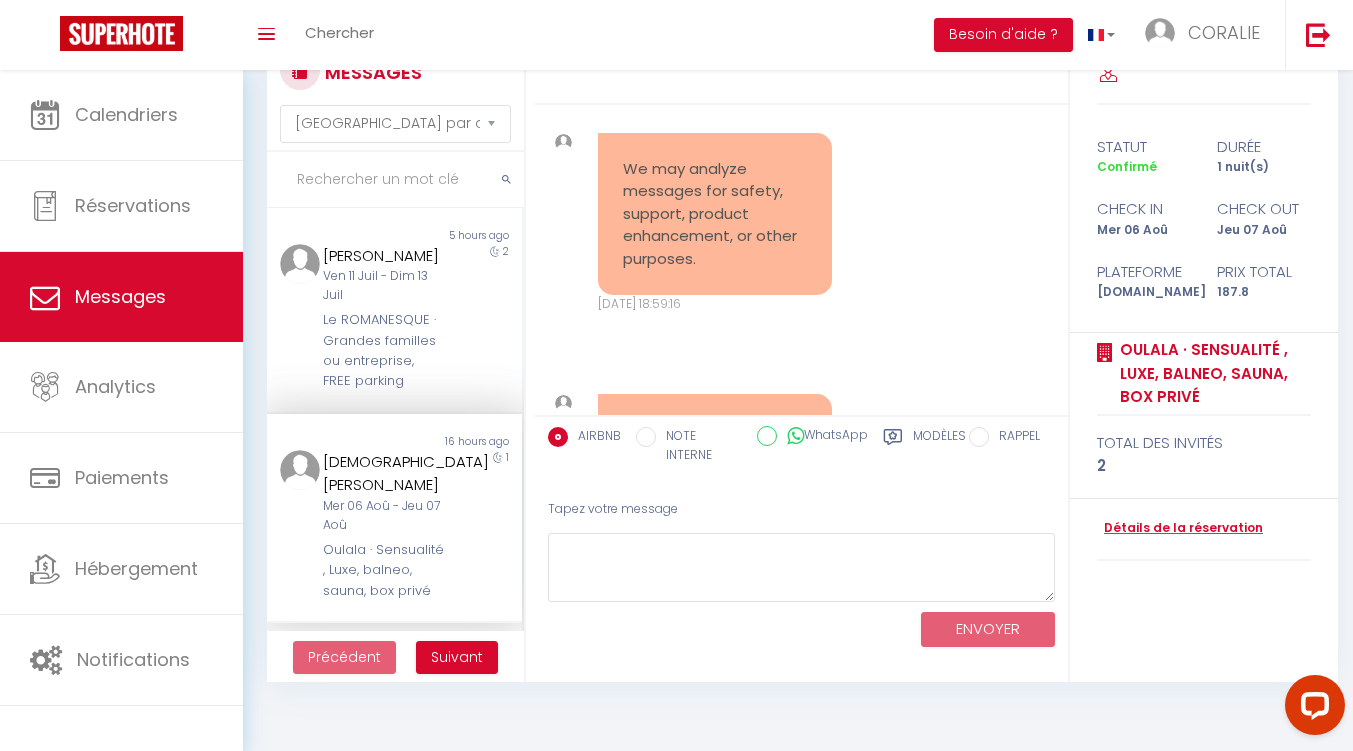 scroll, scrollTop: 0, scrollLeft: 0, axis: both 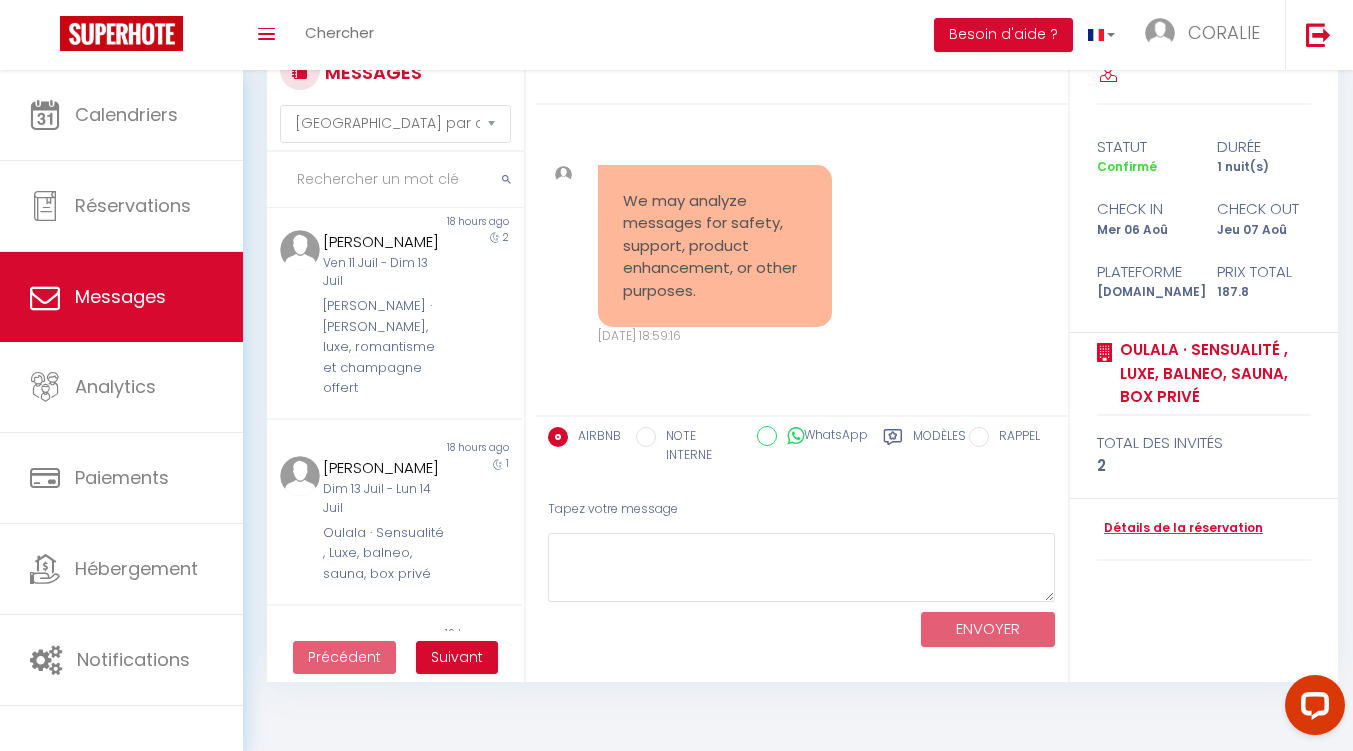 click on "[PERSON_NAME]  · [PERSON_NAME], luxe, romantisme et champagne offert" at bounding box center (384, 347) 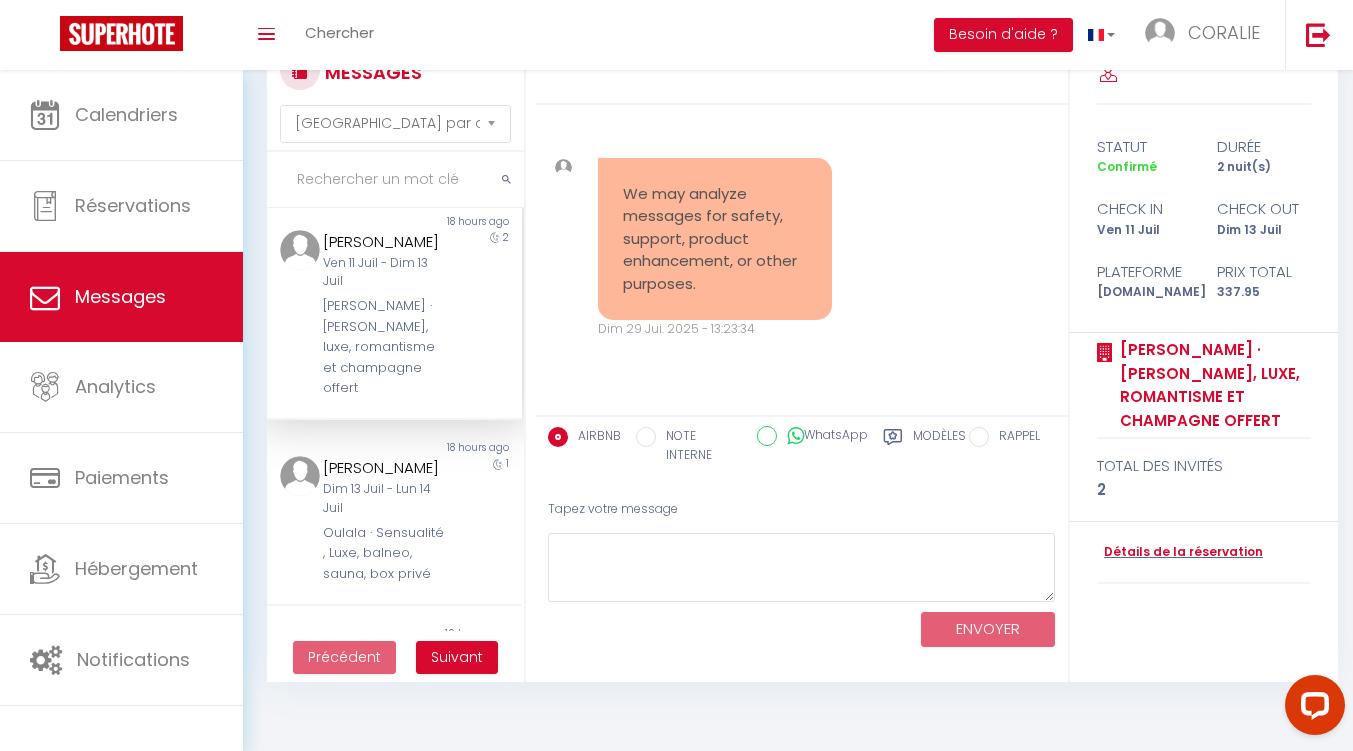 scroll, scrollTop: 0, scrollLeft: 0, axis: both 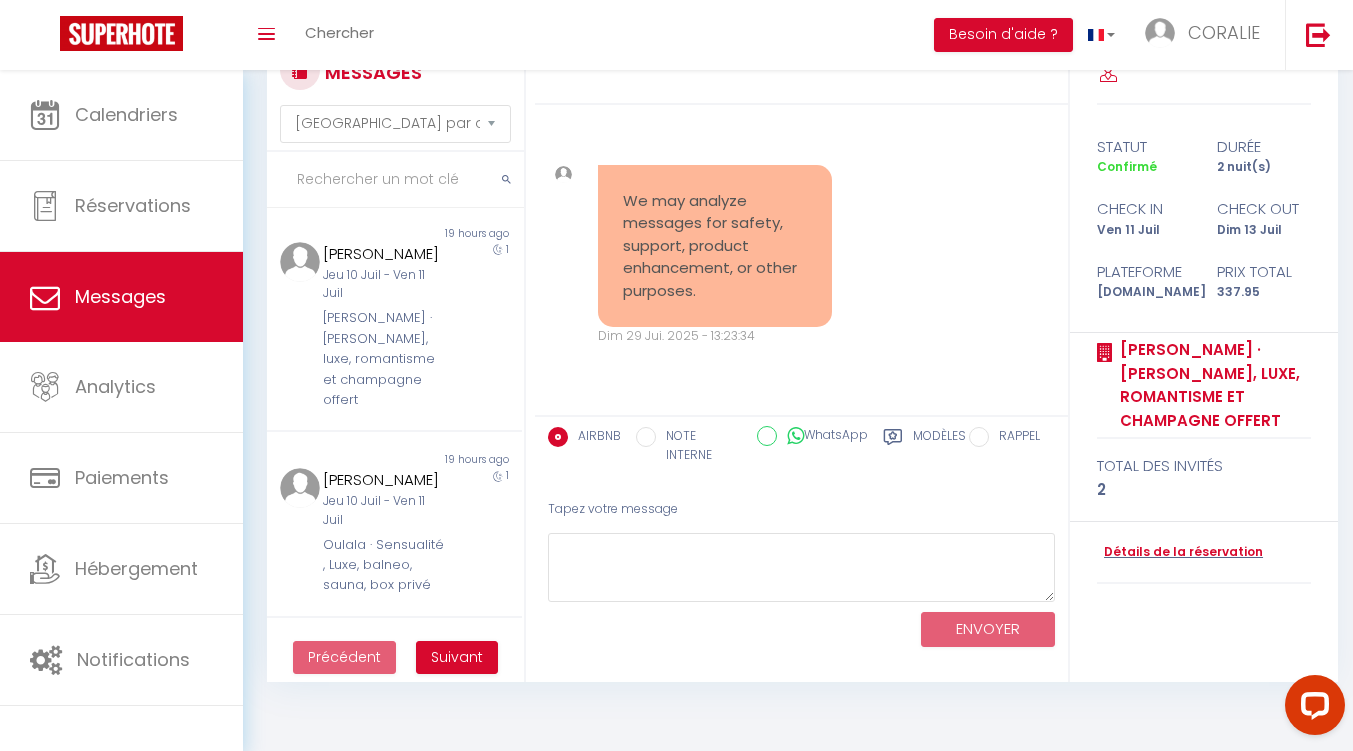 click on "Jeu 10 Juil - Ven 11 Juil" at bounding box center [384, 285] 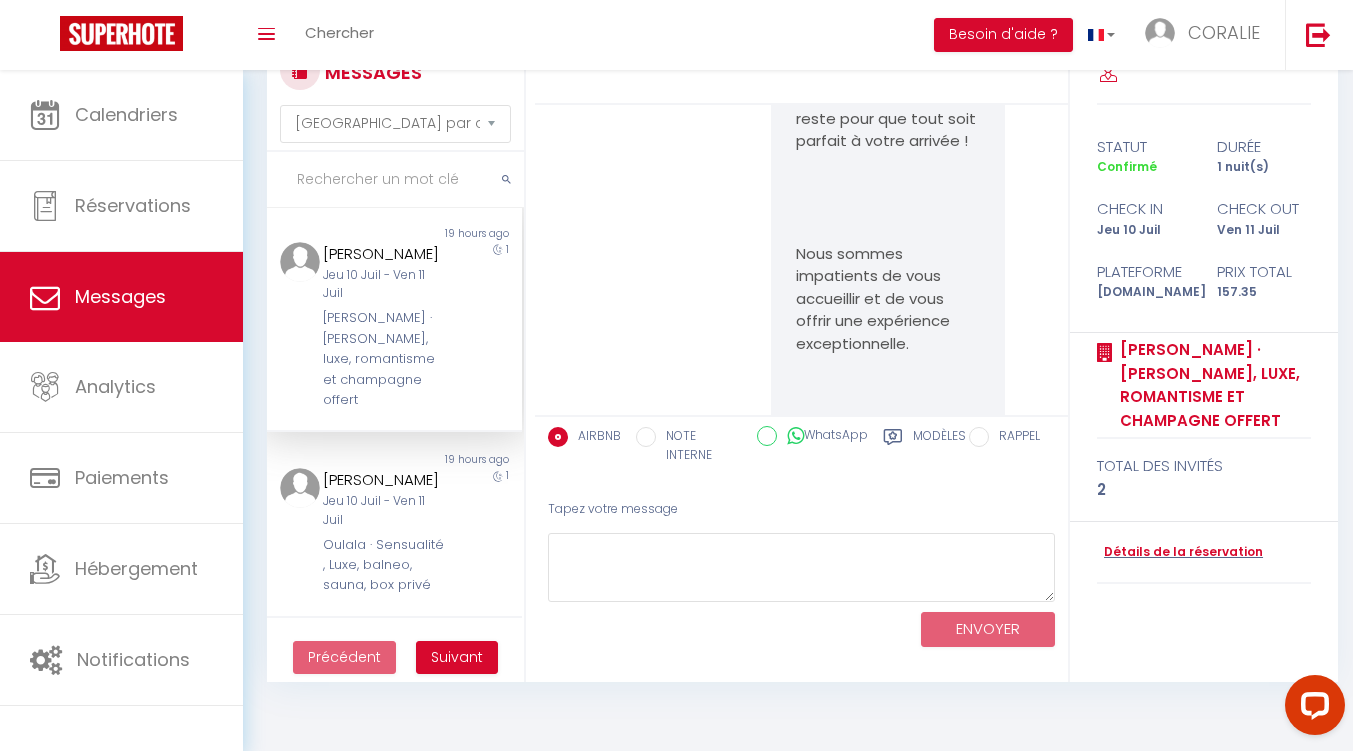 scroll, scrollTop: 5641, scrollLeft: 0, axis: vertical 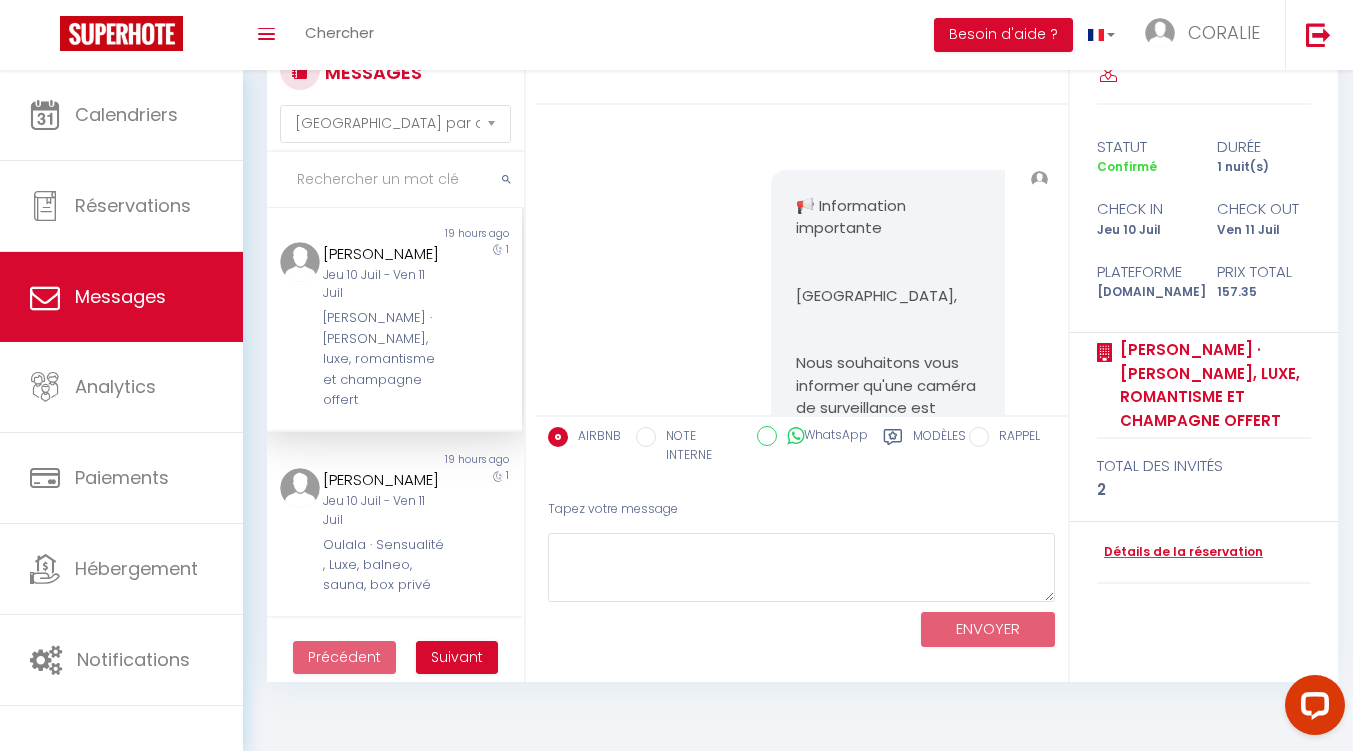 drag, startPoint x: 774, startPoint y: 179, endPoint x: 848, endPoint y: 140, distance: 83.64807 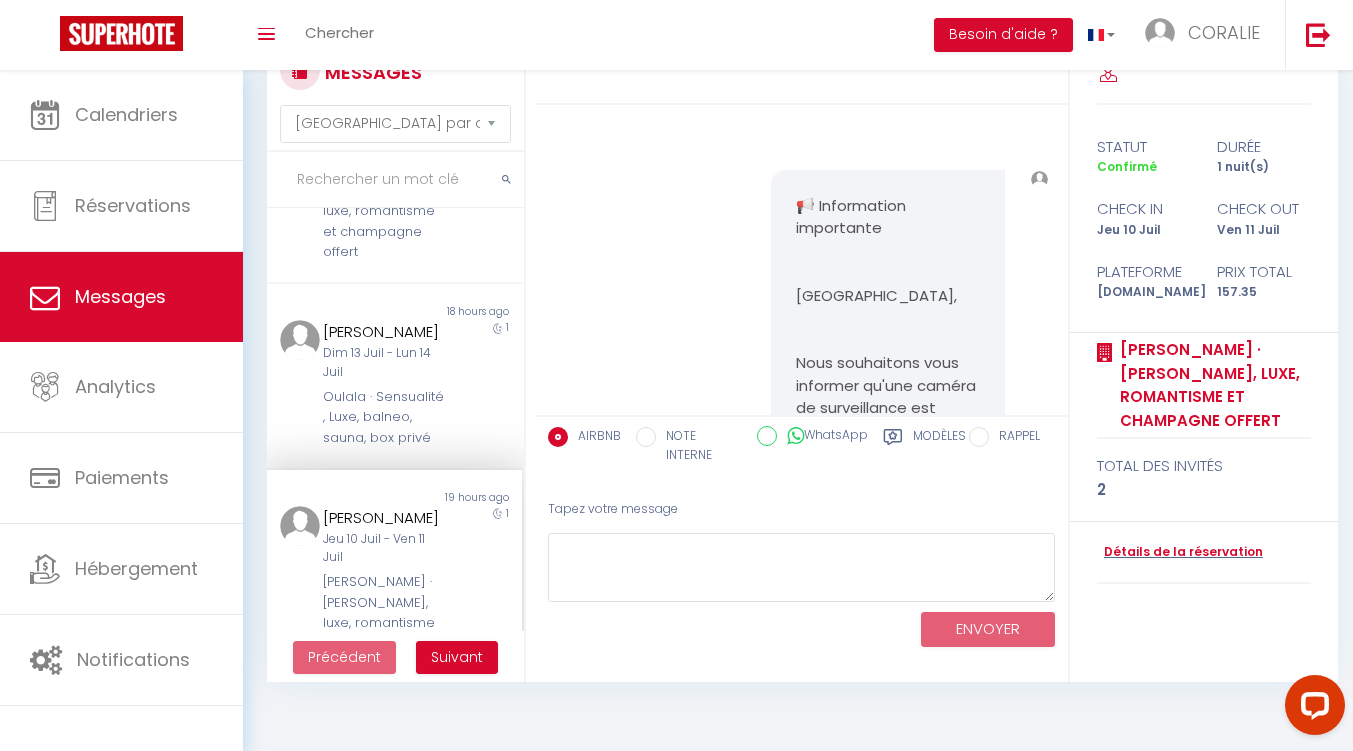 scroll, scrollTop: 1036, scrollLeft: 0, axis: vertical 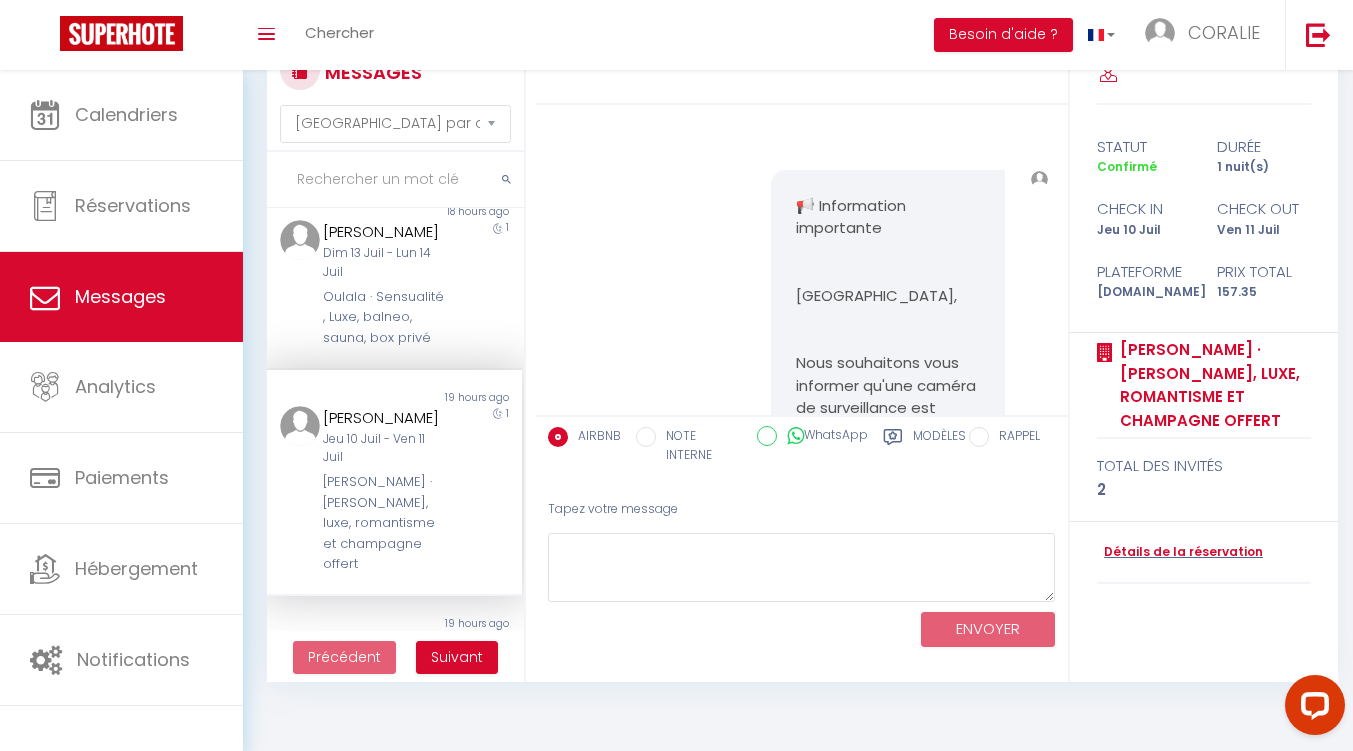 click on "Dim 13 Juil - Lun 14 Juil" at bounding box center (384, 263) 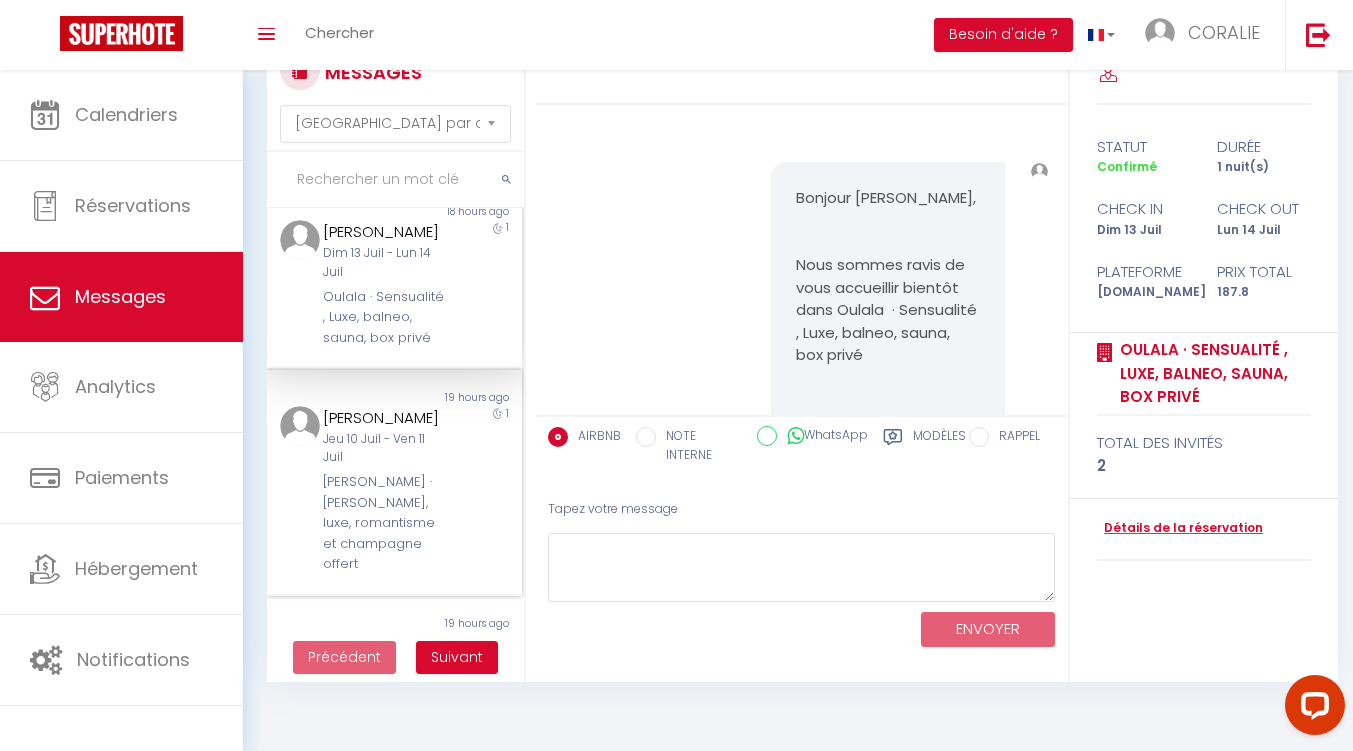 scroll, scrollTop: 9976, scrollLeft: 0, axis: vertical 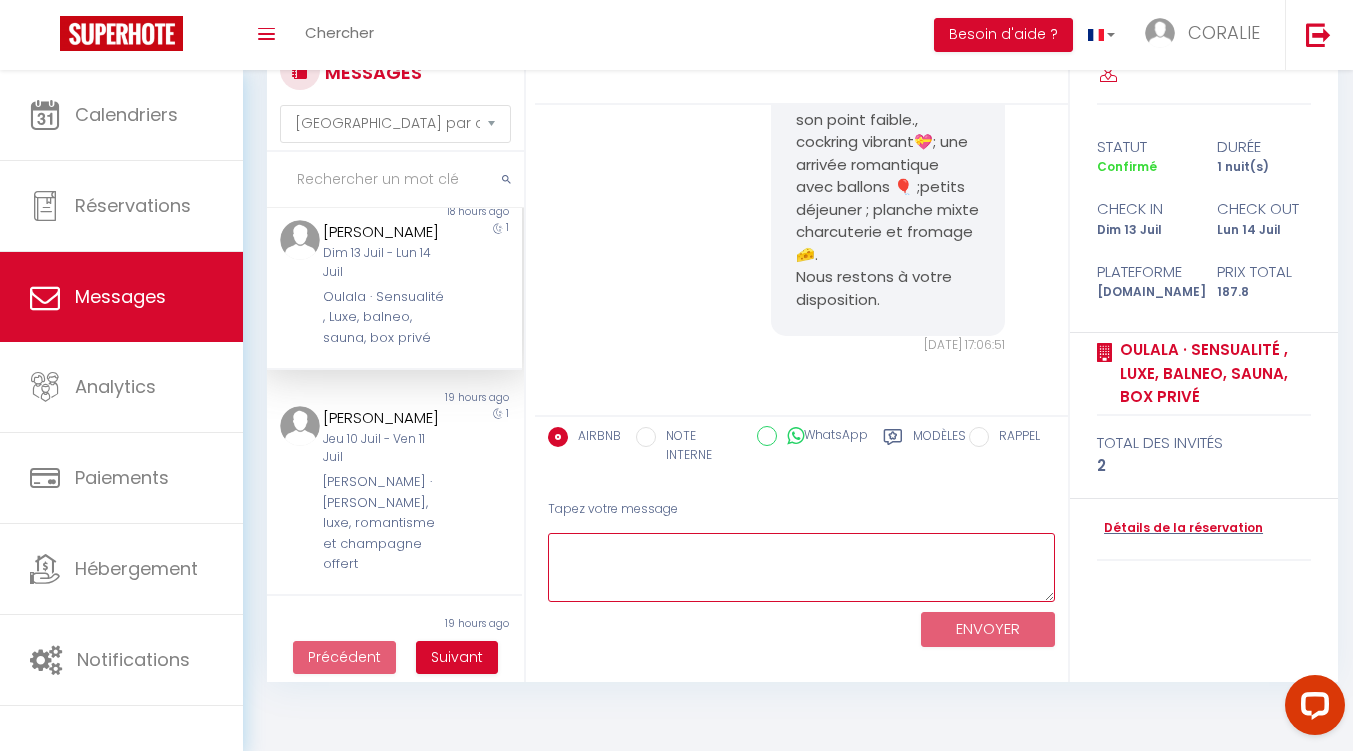 click at bounding box center (801, 567) 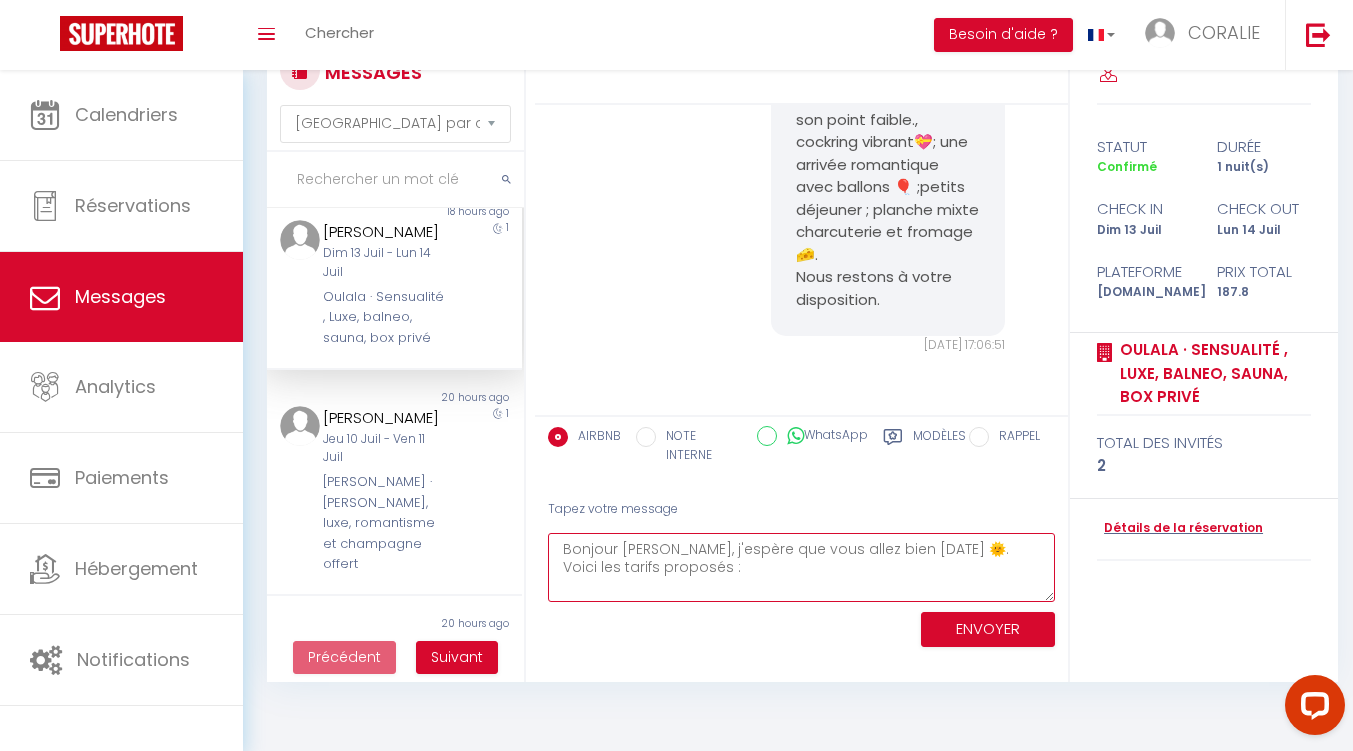 scroll, scrollTop: 9576, scrollLeft: 0, axis: vertical 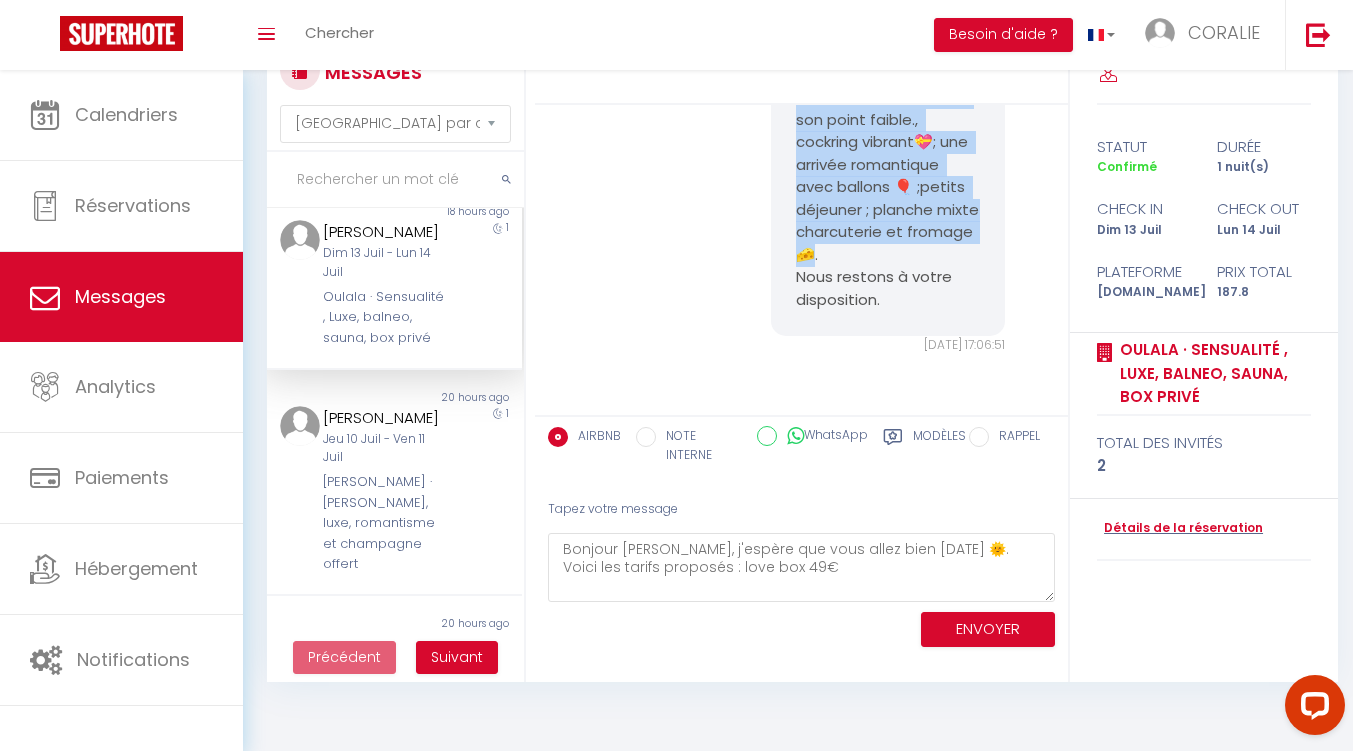 drag, startPoint x: 789, startPoint y: 247, endPoint x: 877, endPoint y: 258, distance: 88.68484 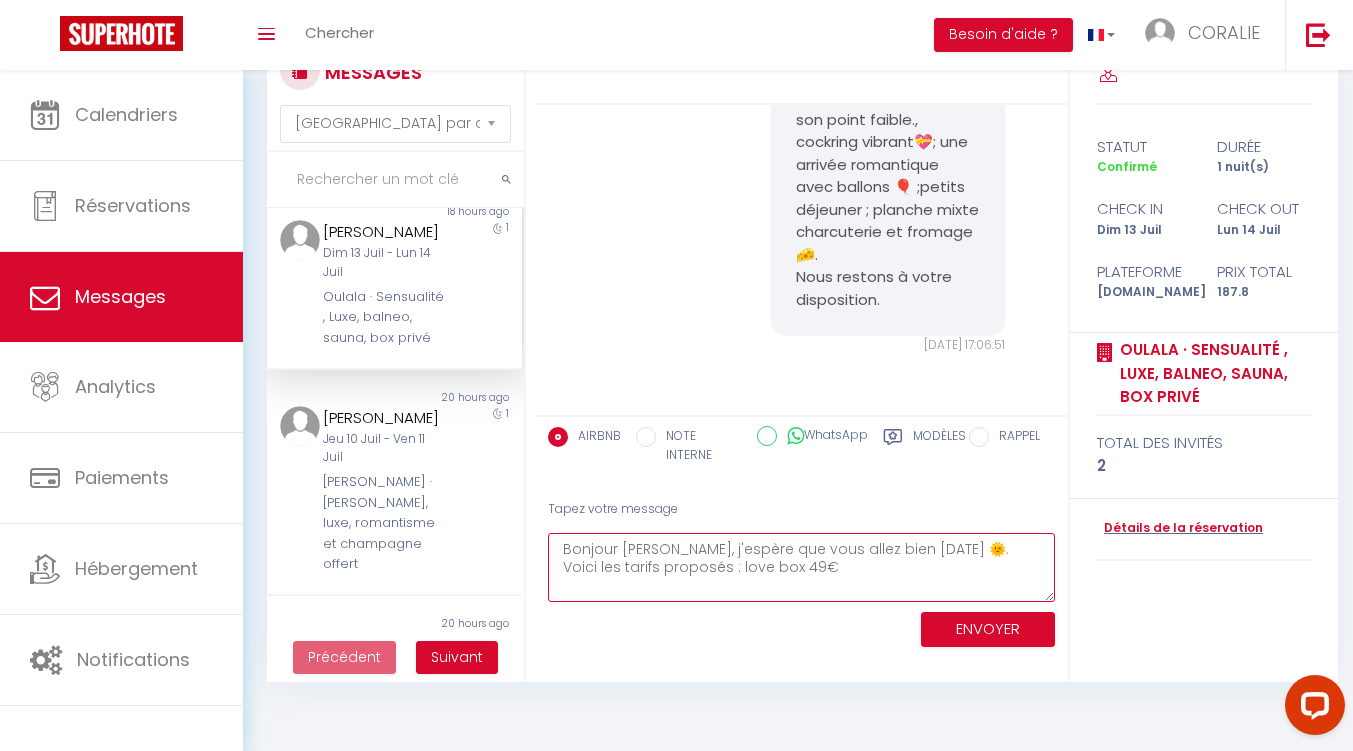 click on "Bonjour [PERSON_NAME], j'espère que vous allez bien [DATE] 🌞. Voici les tarifs proposés : love box 49€" at bounding box center (801, 567) 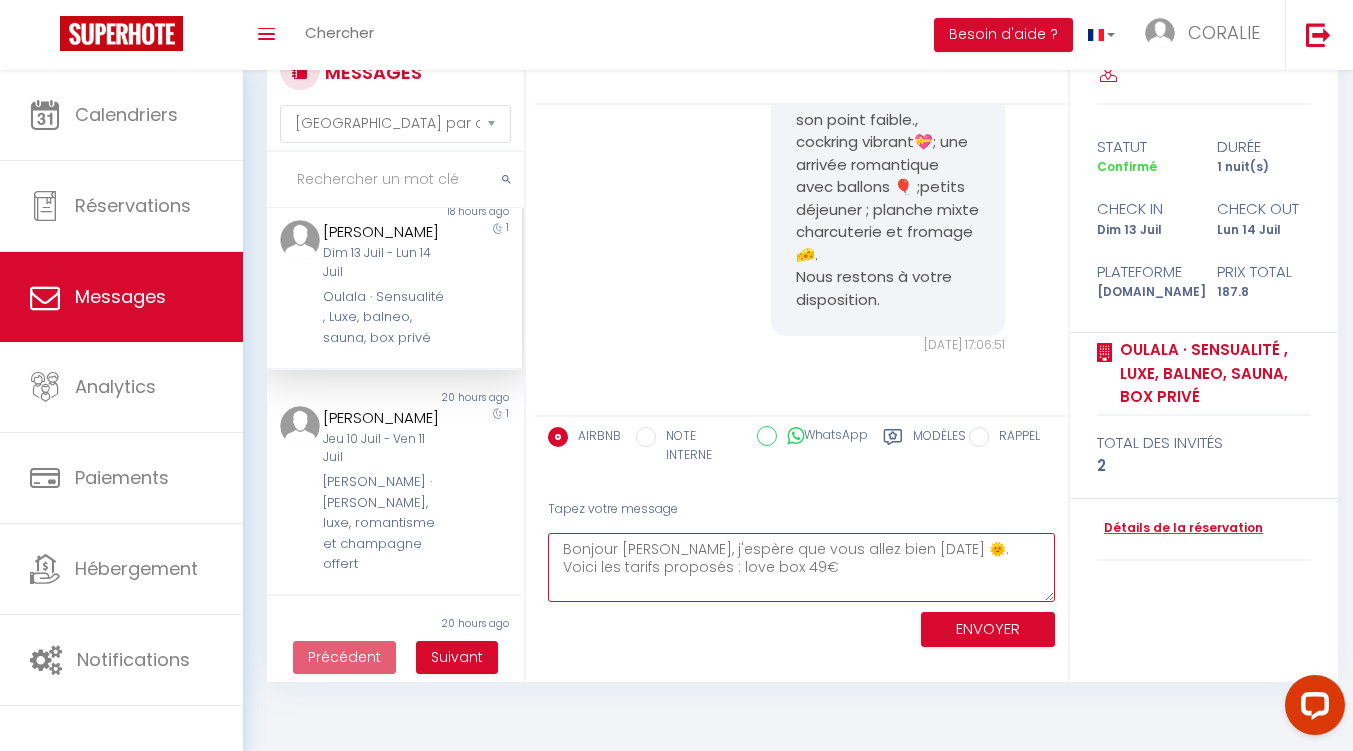 drag, startPoint x: 786, startPoint y: 569, endPoint x: 680, endPoint y: 581, distance: 106.677086 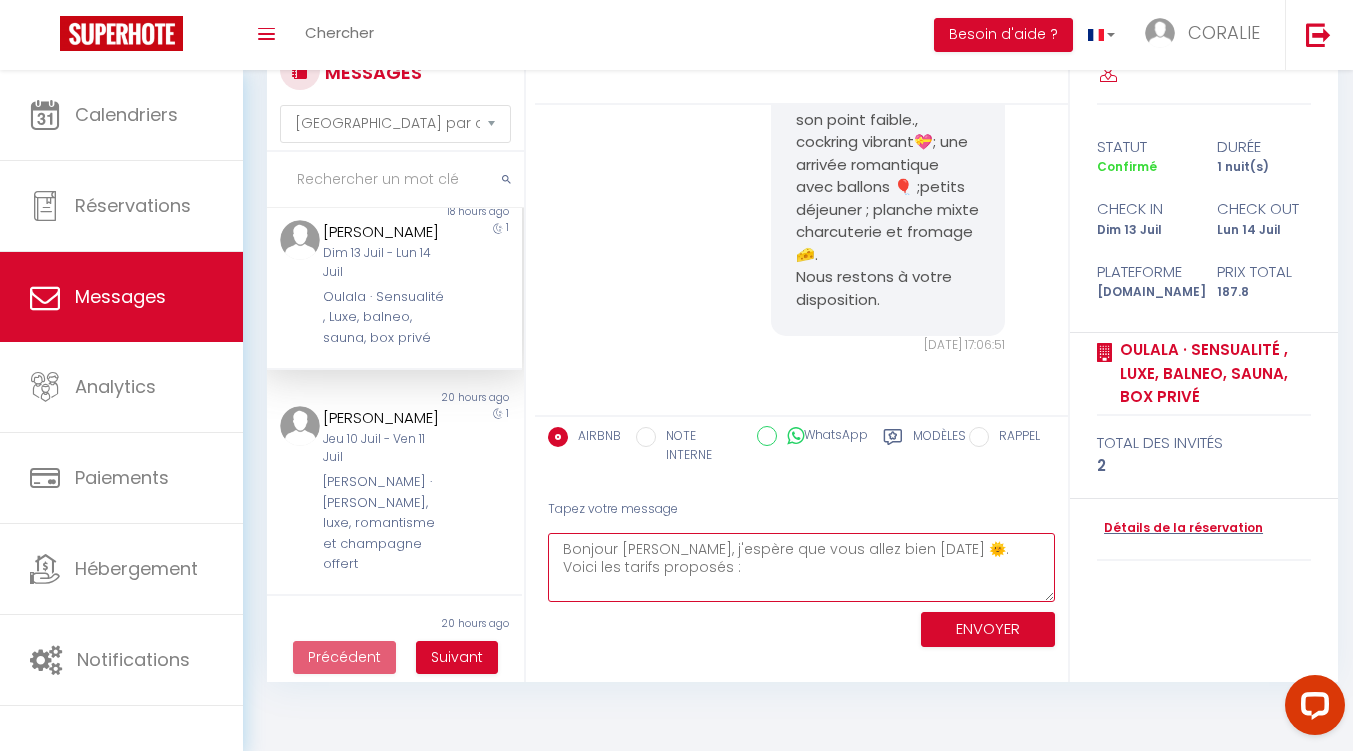 paste on "love box (pétales de roses 🌹 , masque en satin rouge pour des instants tactiles, paire de menottes : vous prenez les commandes, plumeau rouge très soyeux. : les premiers frémissements, mini vibro : vous connaissez son point faible., cockring vibrant💝; une arrivée romantique avec ballons 🎈 ;petits déjeuner ; planche mixte charcuterie et fromage 🧀" 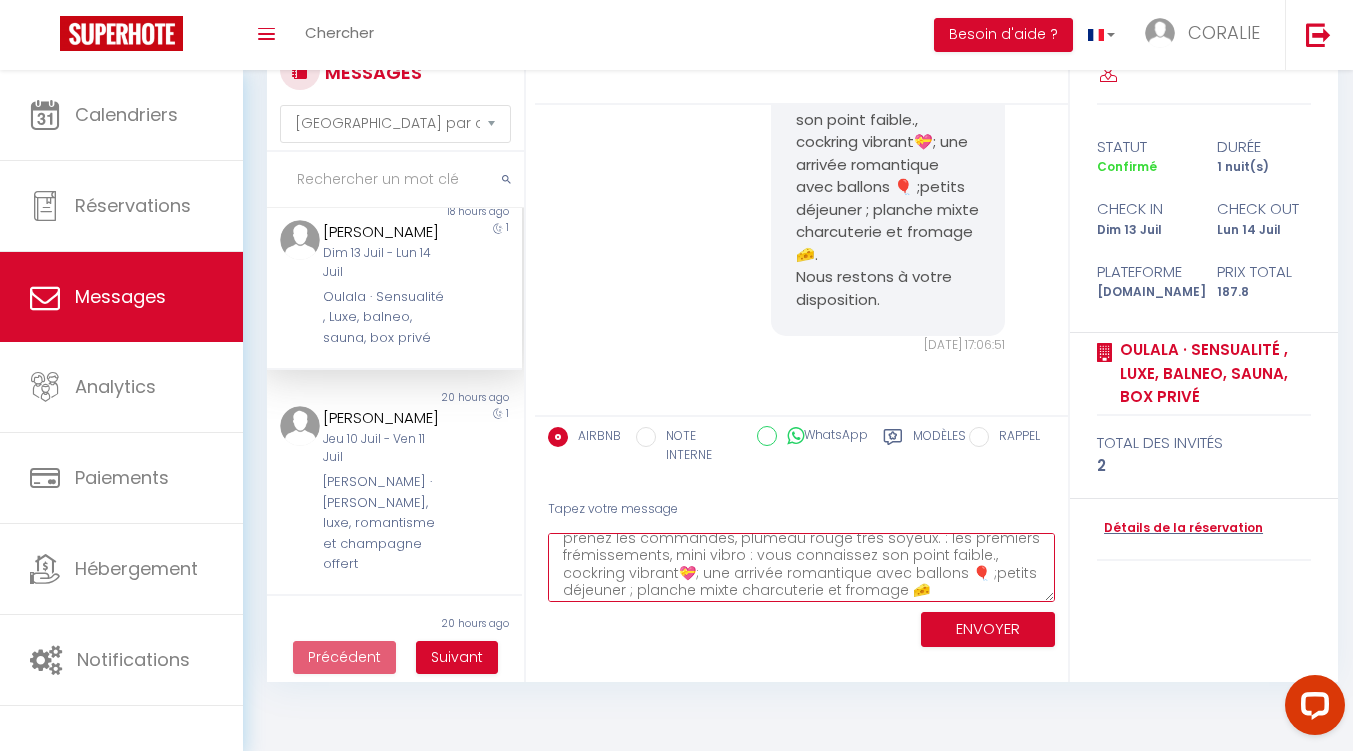 scroll, scrollTop: 0, scrollLeft: 0, axis: both 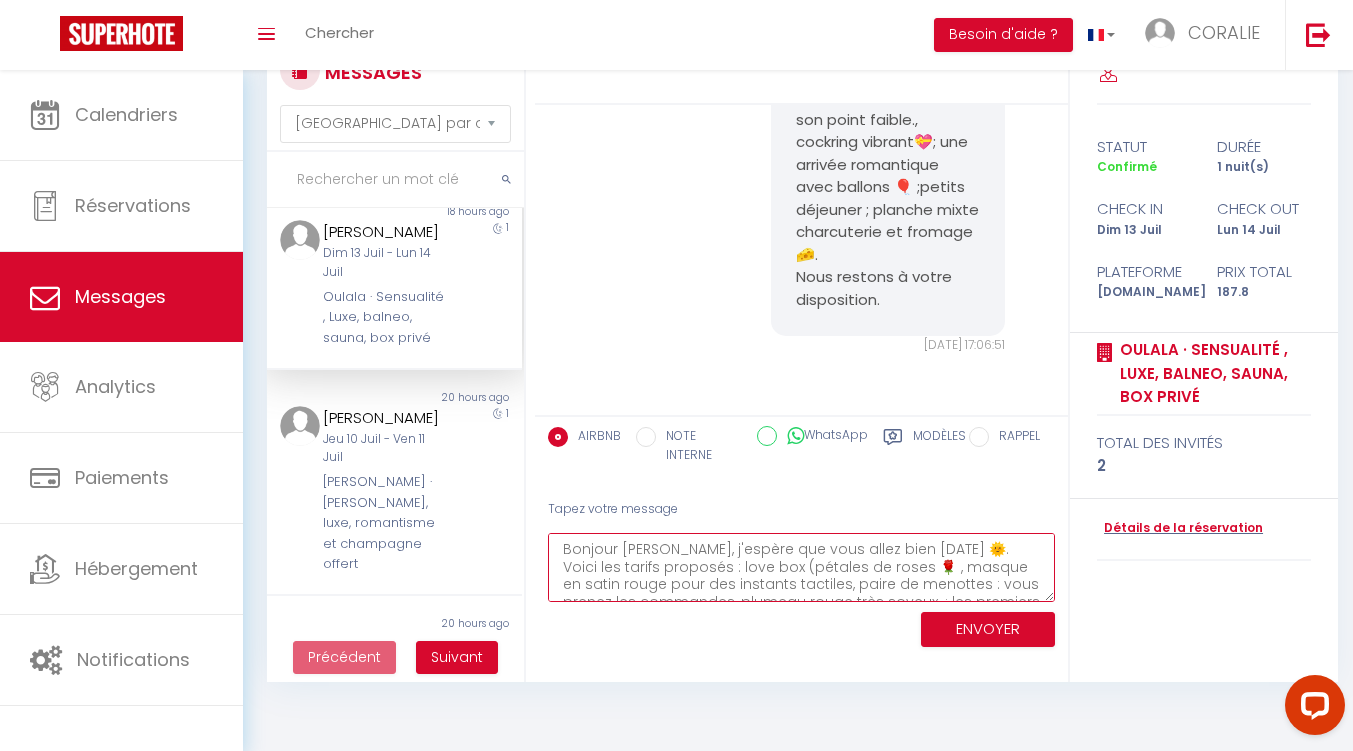 drag, startPoint x: 1014, startPoint y: 591, endPoint x: 761, endPoint y: 570, distance: 253.87004 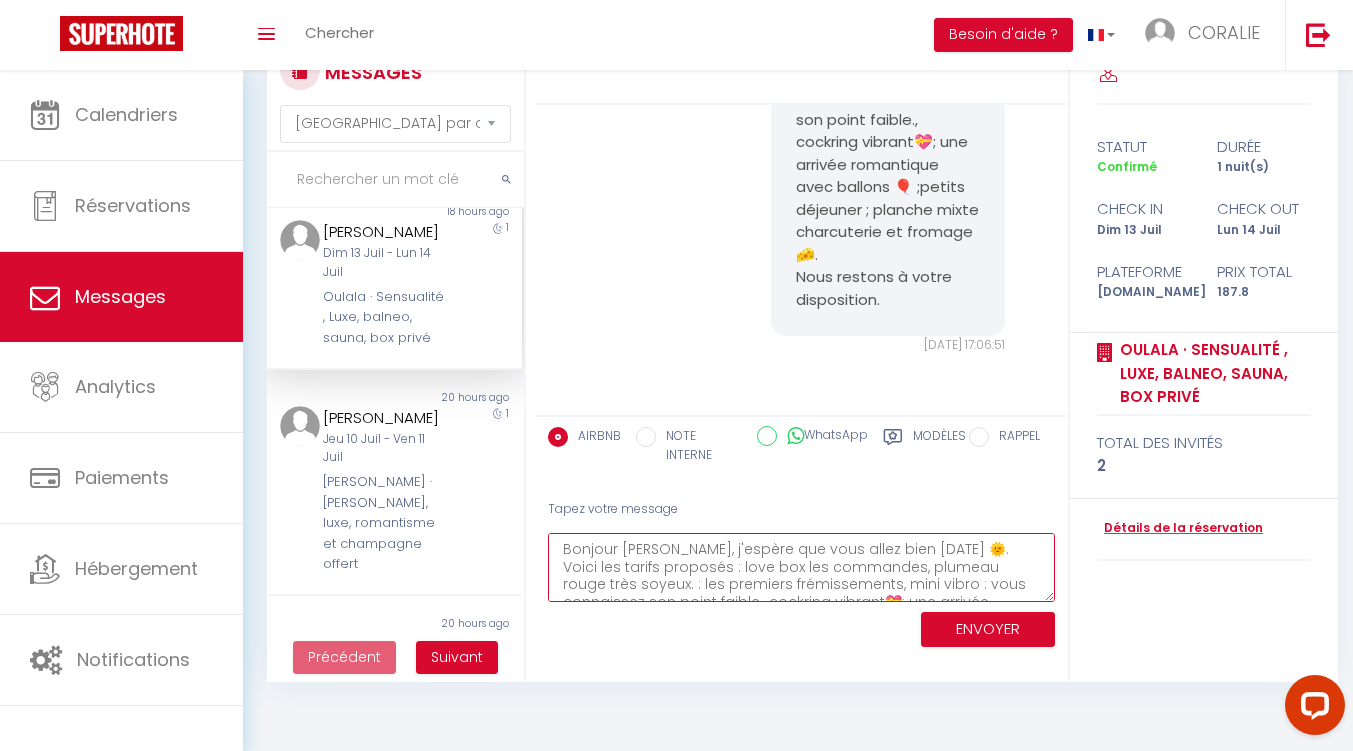 drag, startPoint x: 1016, startPoint y: 585, endPoint x: 761, endPoint y: 570, distance: 255.4408 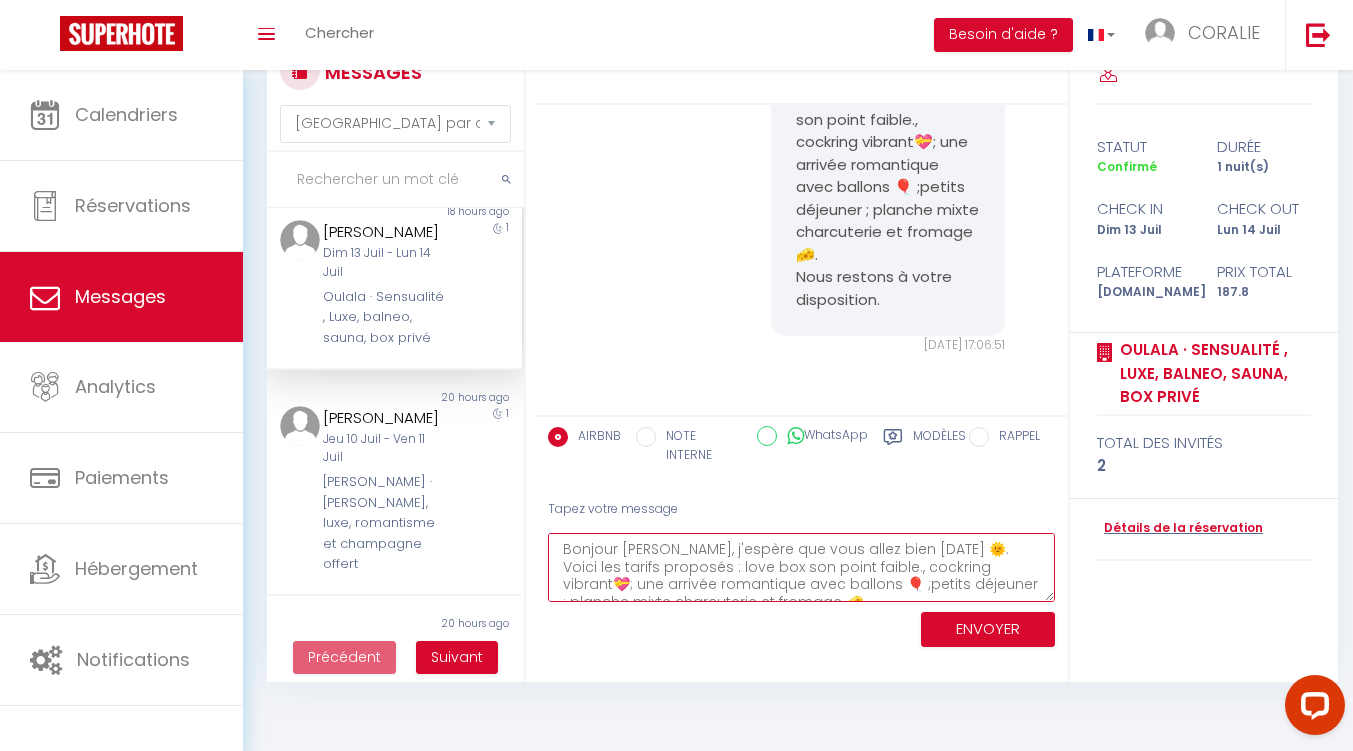 click on "Bonjour [PERSON_NAME], j'espère que vous allez bien [DATE] 🌞. Voici les tarifs proposés : love box son point faible., cockring vibrant💝; une arrivée romantique avec ballons 🎈 ;petits déjeuner ; planche mixte charcuterie et fromage 🧀" at bounding box center (801, 567) 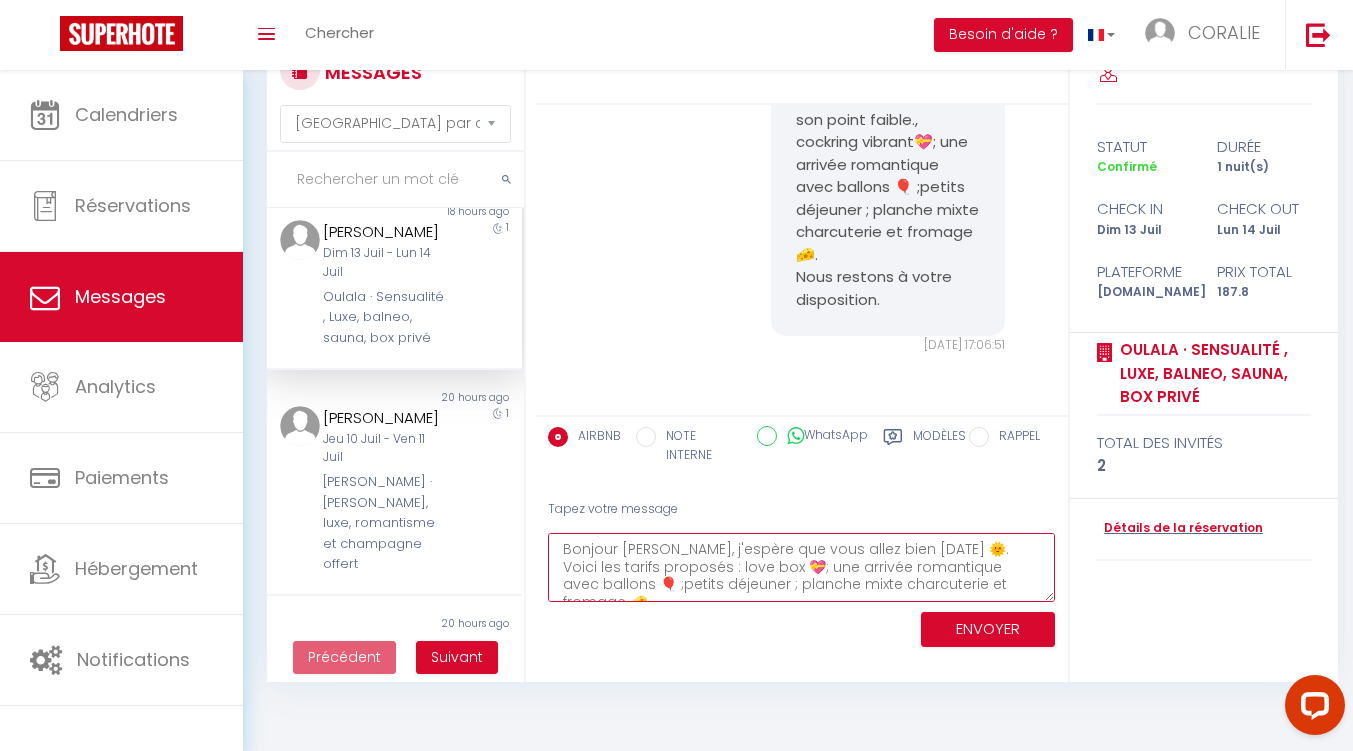 click on "Bonjour [PERSON_NAME], j'espère que vous allez bien [DATE] 🌞. Voici les tarifs proposés : love box 💝; une arrivée romantique avec ballons 🎈 ;petits déjeuner ; planche mixte charcuterie et fromage 🧀" at bounding box center [801, 567] 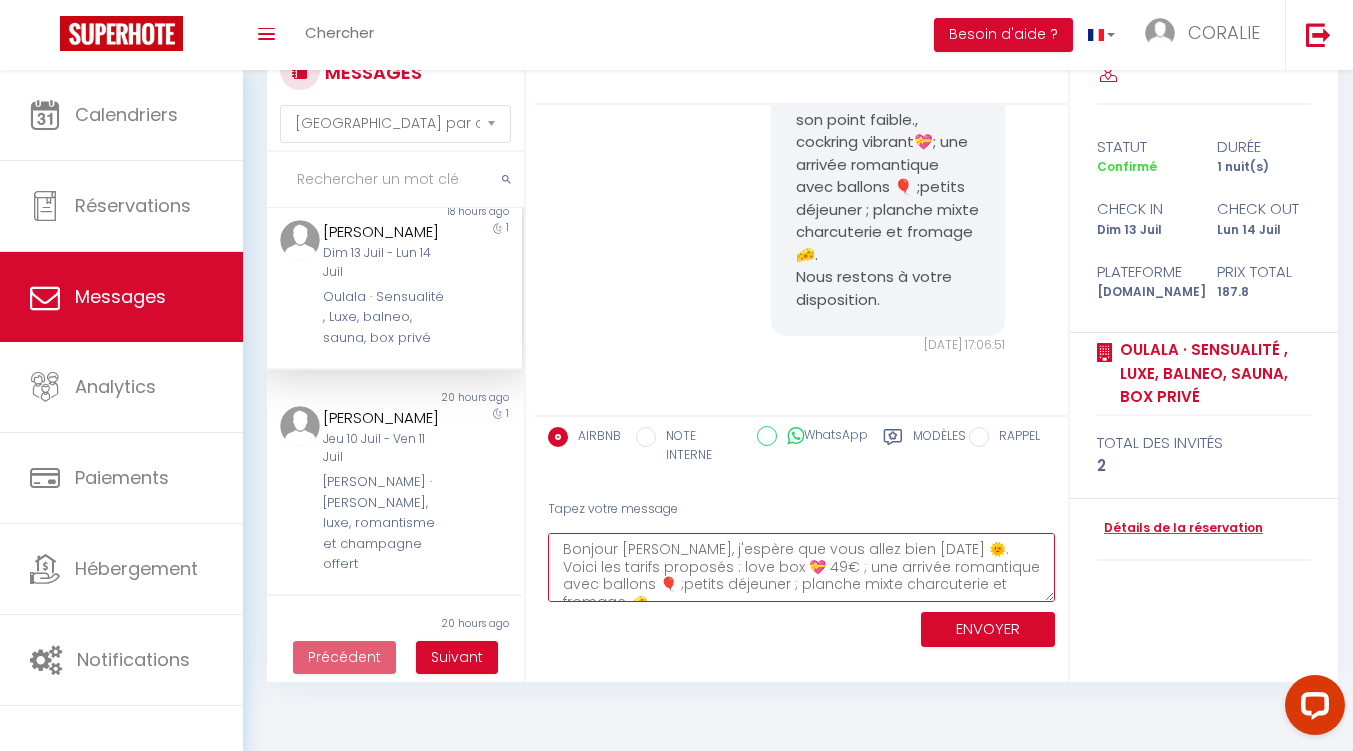 click on "Bonjour [PERSON_NAME], j'espère que vous allez bien [DATE] 🌞. Voici les tarifs proposés : love box 💝 49€ ; une arrivée romantique avec ballons 🎈 ;petits déjeuner ; planche mixte charcuterie et fromage 🧀" at bounding box center (801, 567) 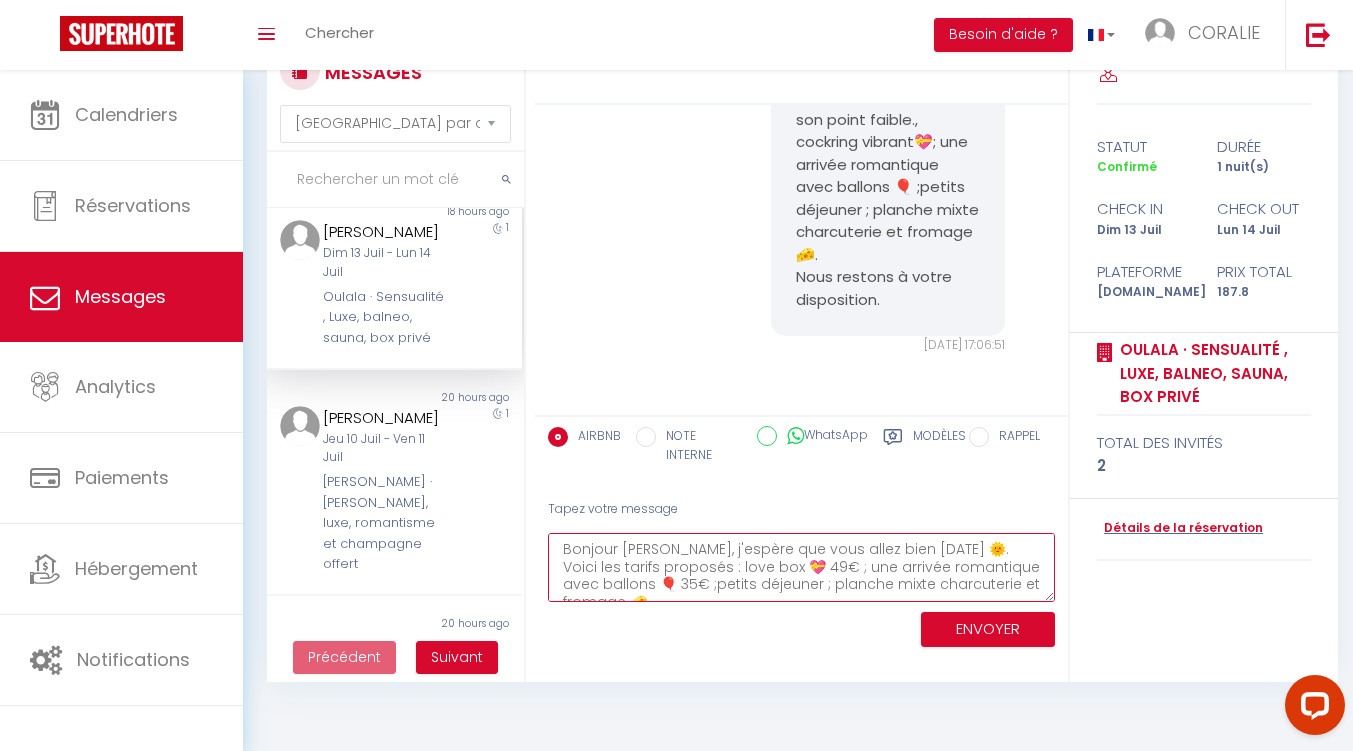 click on "Bonjour [PERSON_NAME], j'espère que vous allez bien [DATE] 🌞. Voici les tarifs proposés : love box 💝 49€ ; une arrivée romantique avec ballons 🎈 35€ ;petits déjeuner ; planche mixte charcuterie et fromage 🧀" at bounding box center [801, 567] 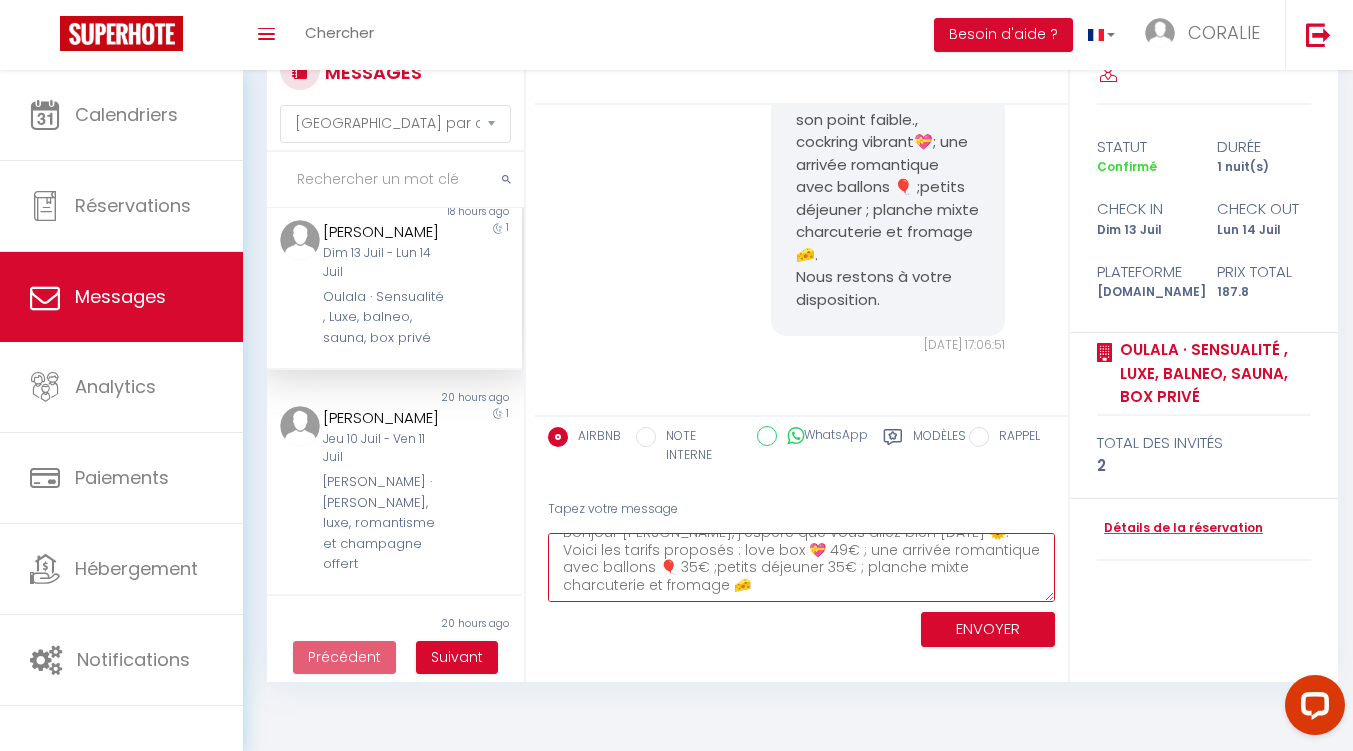 click on "Bonjour [PERSON_NAME], j'espère que vous allez bien [DATE] 🌞. Voici les tarifs proposés : love box 💝 49€ ; une arrivée romantique avec ballons 🎈 35€ ;petits déjeuner 35€ ; planche mixte charcuterie et fromage 🧀" at bounding box center (801, 567) 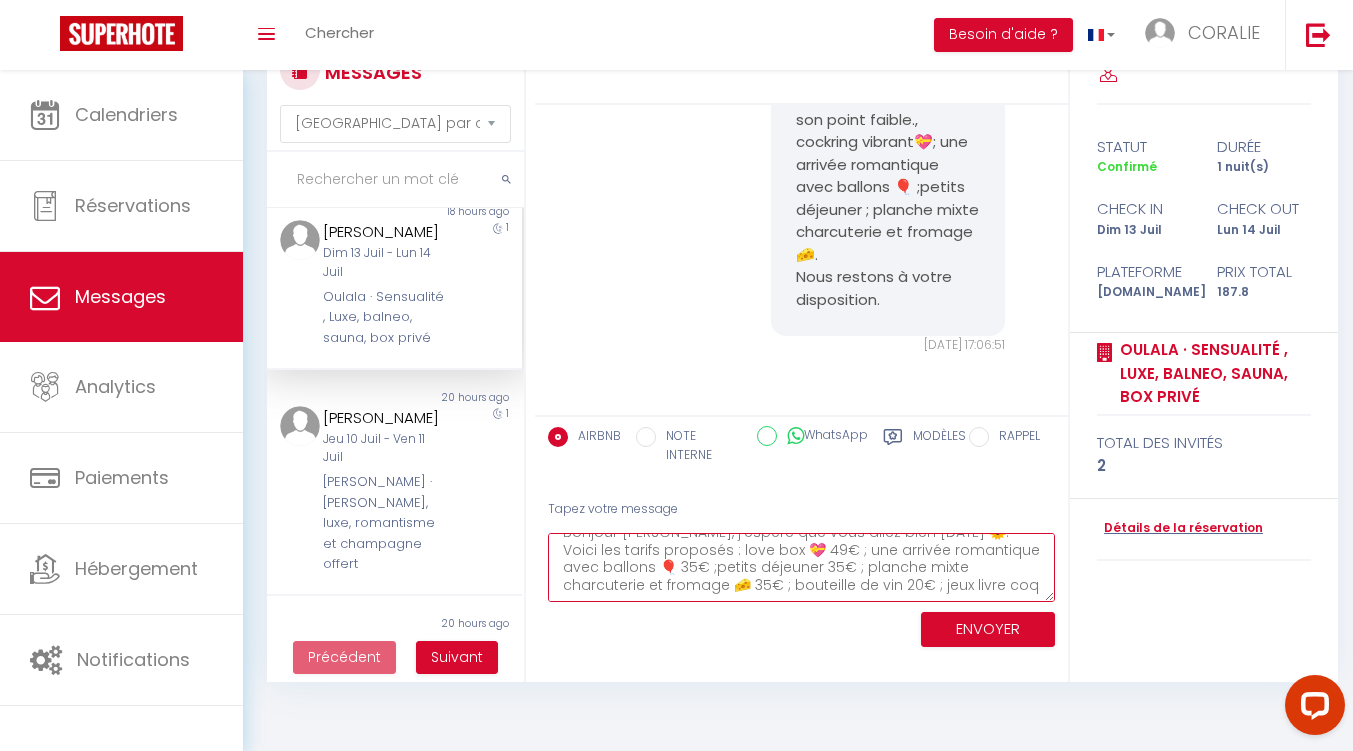 scroll, scrollTop: 29, scrollLeft: 0, axis: vertical 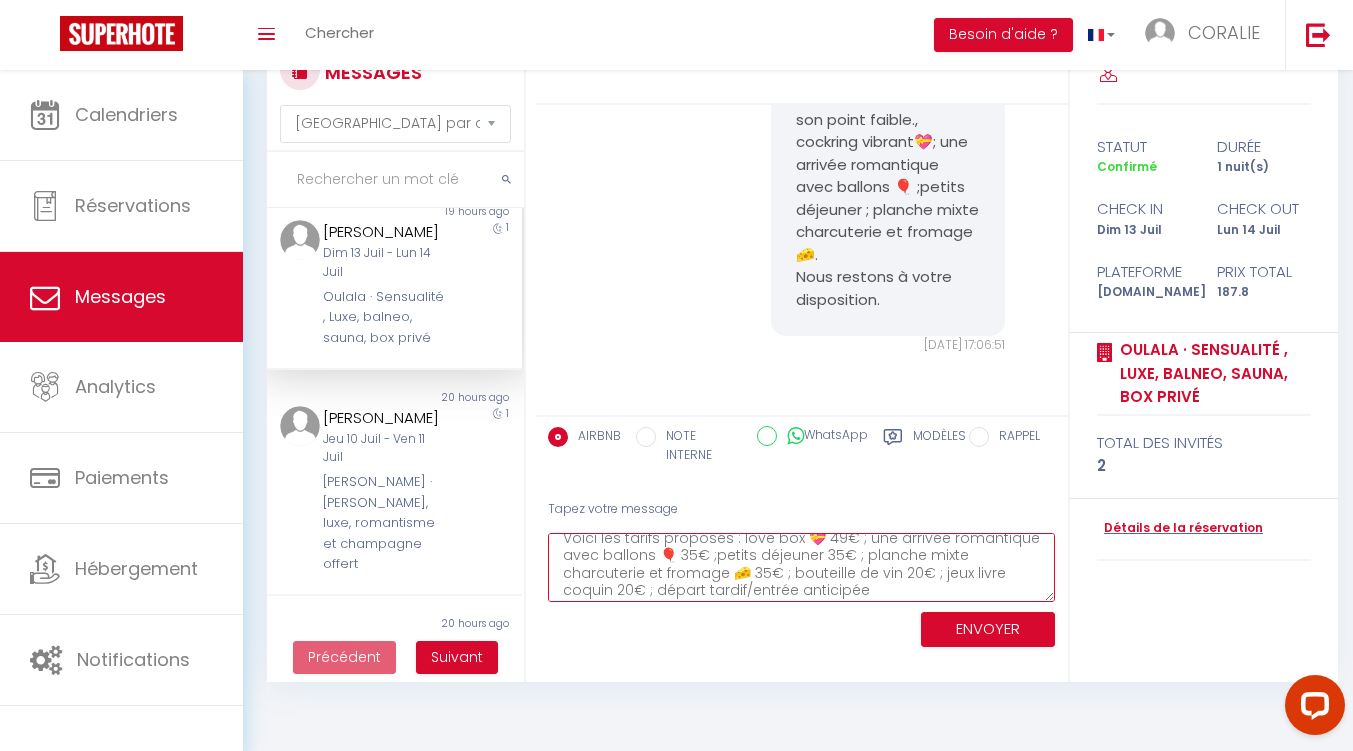 click on "Bonjour [PERSON_NAME], j'espère que vous allez bien [DATE] 🌞. Voici les tarifs proposés : love box 💝 49€ ; une arrivée romantique avec ballons 🎈 35€ ;petits déjeuner 35€ ; planche mixte charcuterie et fromage 🧀 35€ ; bouteille de vin 20€ ; jeux livre coquin 20€ ; départ tardif/entrée anticipée" at bounding box center [801, 567] 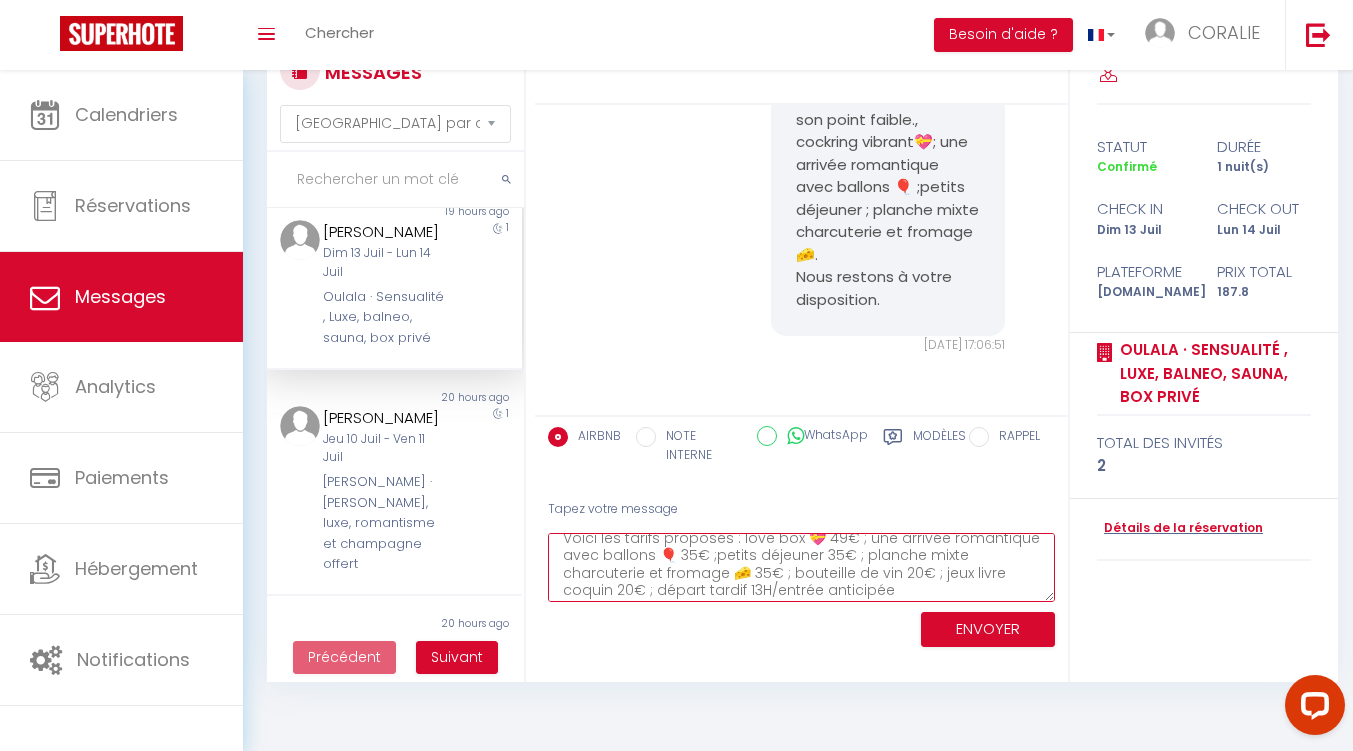 click on "Bonjour [PERSON_NAME], j'espère que vous allez bien [DATE] 🌞. Voici les tarifs proposés : love box 💝 49€ ; une arrivée romantique avec ballons 🎈 35€ ;petits déjeuner 35€ ; planche mixte charcuterie et fromage 🧀 35€ ; bouteille de vin 20€ ; jeux livre coquin 20€ ; départ tardif 13H/entrée anticipée" at bounding box center (801, 567) 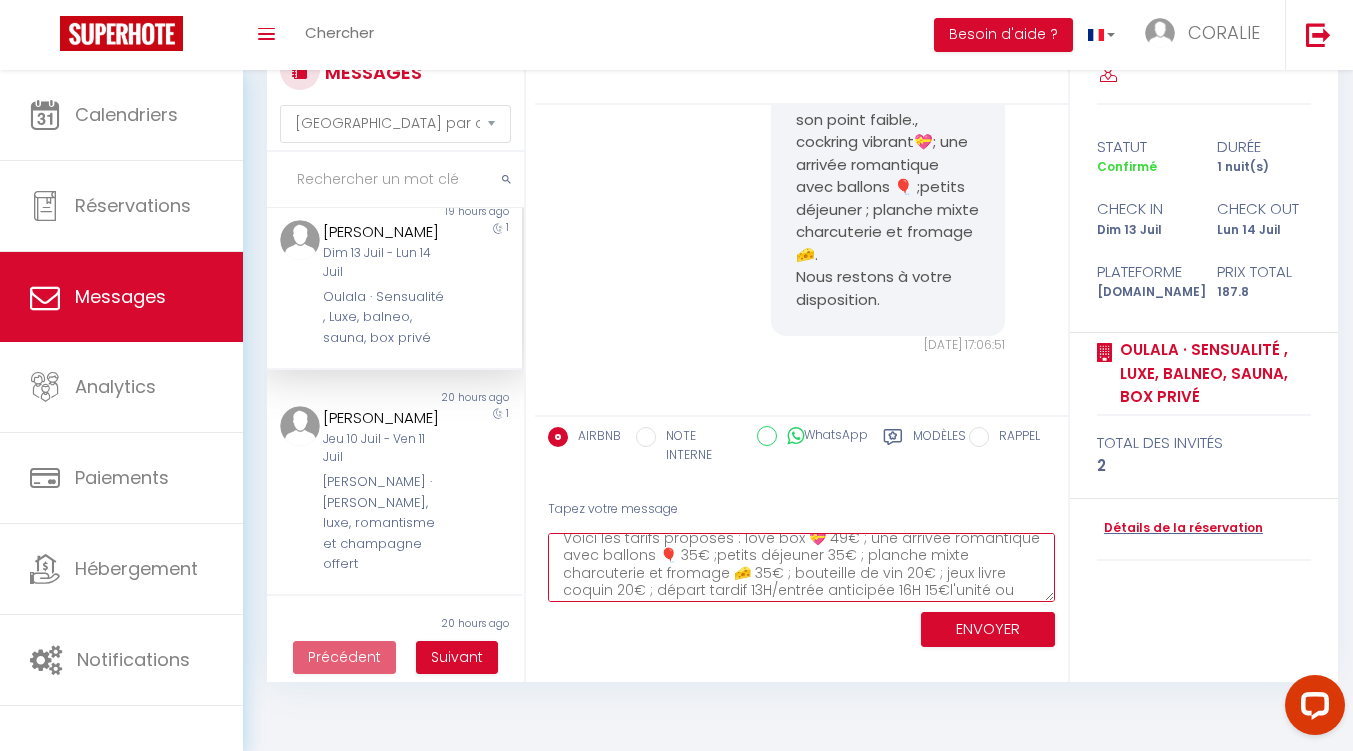 scroll, scrollTop: 46, scrollLeft: 0, axis: vertical 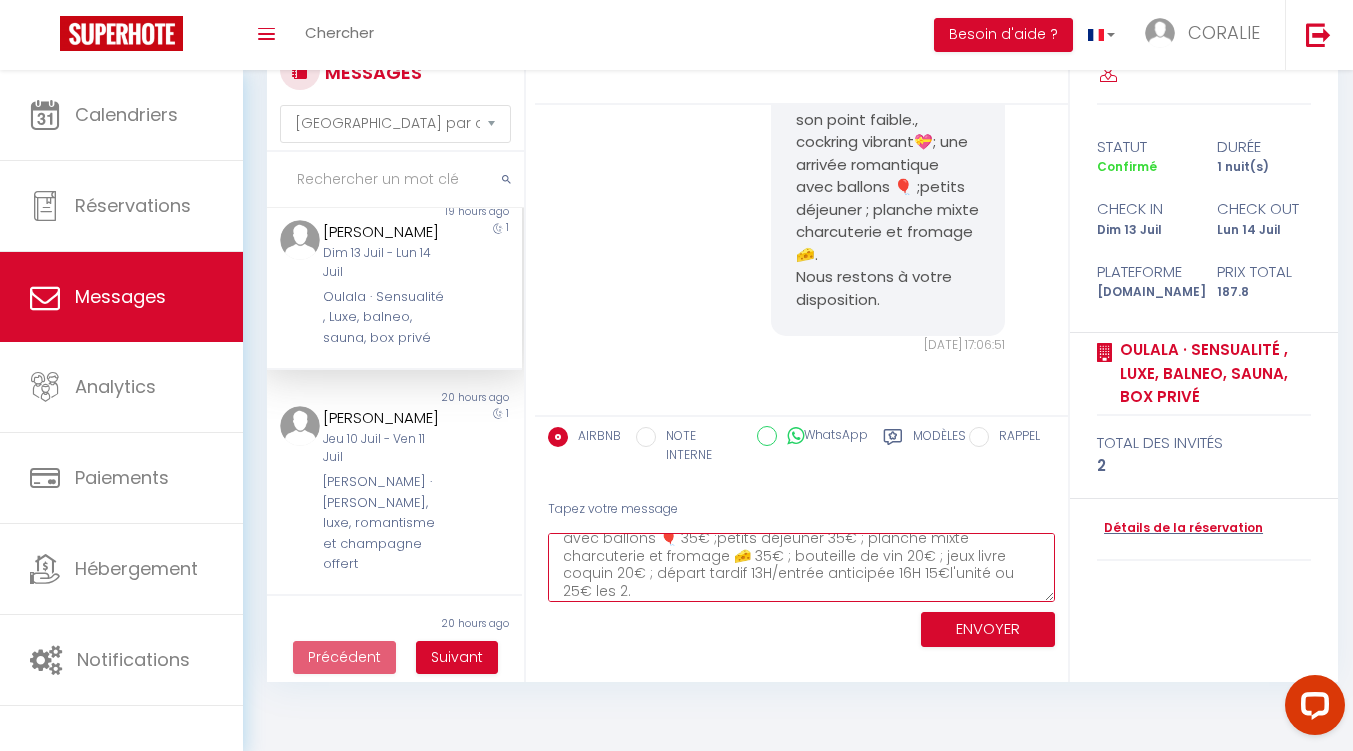 type on "Bonjour [PERSON_NAME], j'espère que vous allez bien [DATE] 🌞. Voici les tarifs proposés : love box 💝 49€ ; une arrivée romantique avec ballons 🎈 35€ ;petits déjeuner 35€ ; planche mixte charcuterie et fromage 🧀 35€ ; bouteille de vin 20€ ; jeux livre coquin 20€ ; départ tardif 13H/entrée anticipée 16H 15€l'unité ou 25€ les 2." 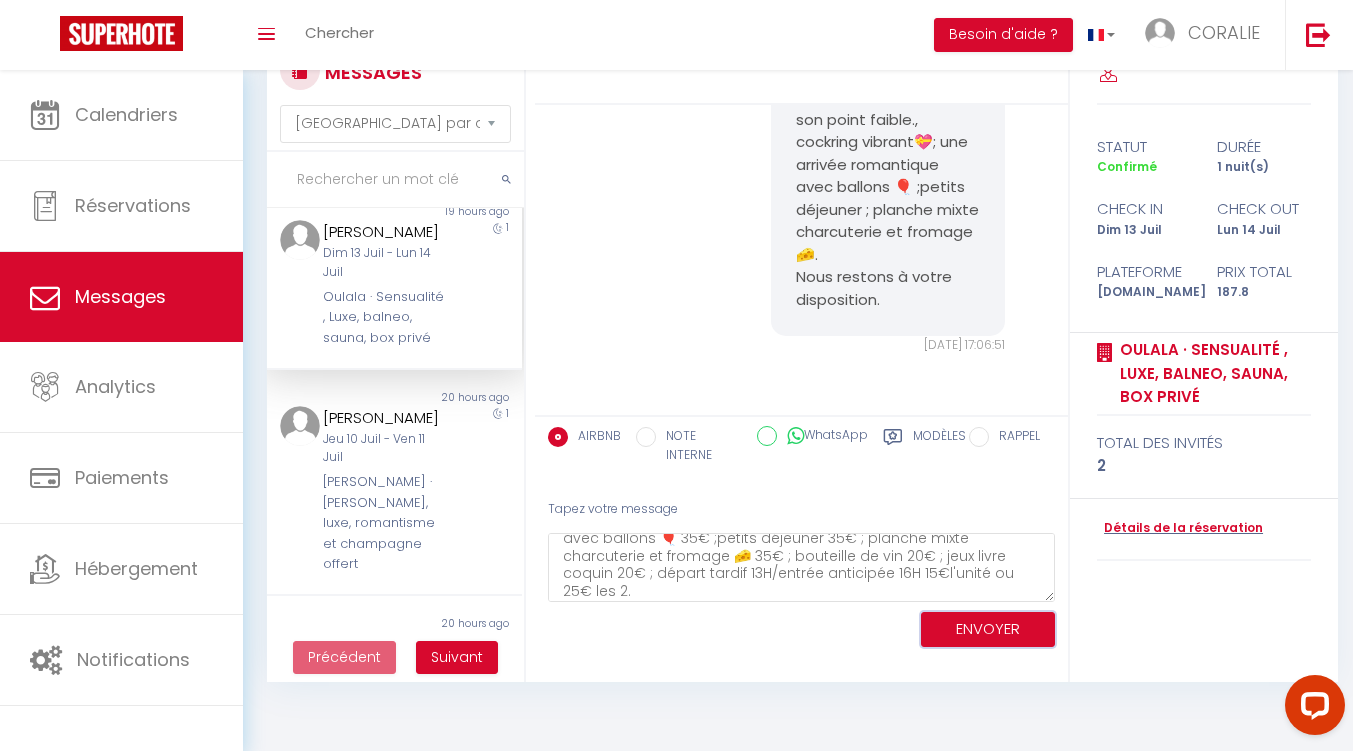 click on "ENVOYER" at bounding box center [988, 629] 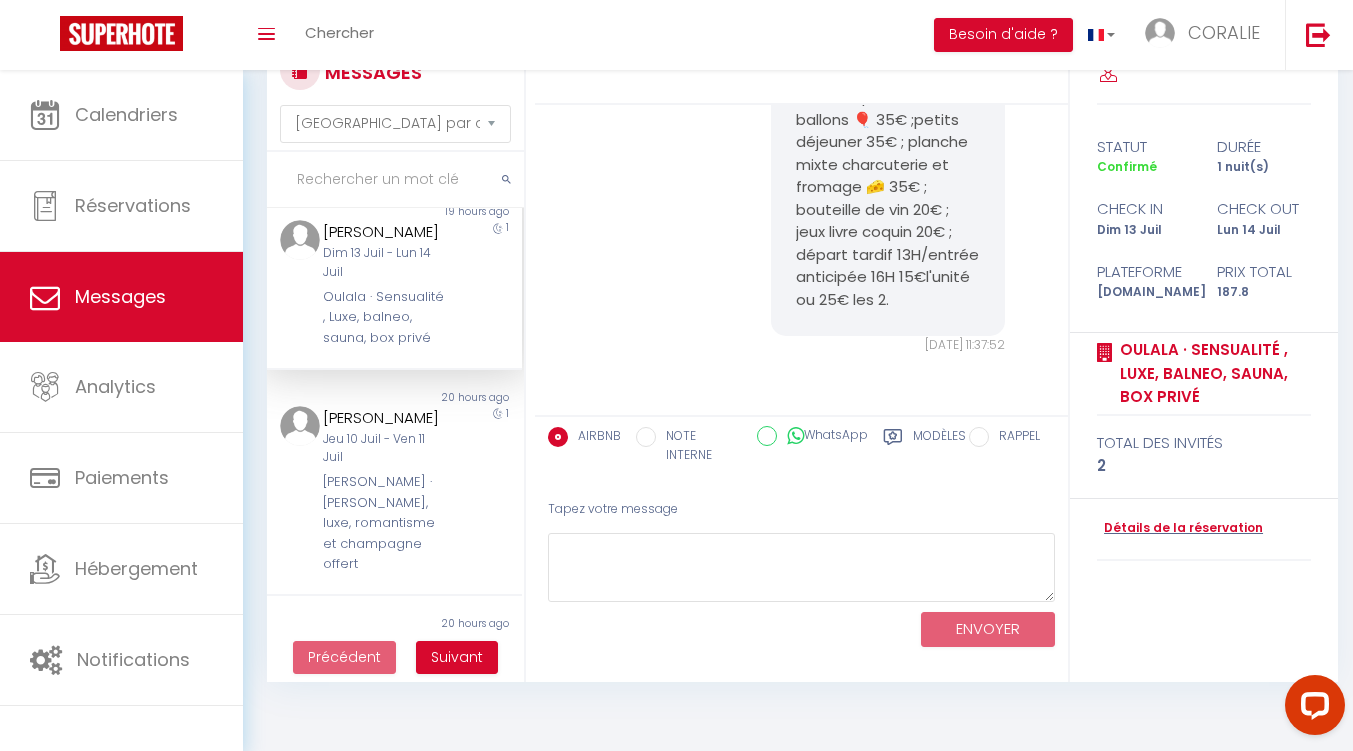 scroll, scrollTop: 0, scrollLeft: 0, axis: both 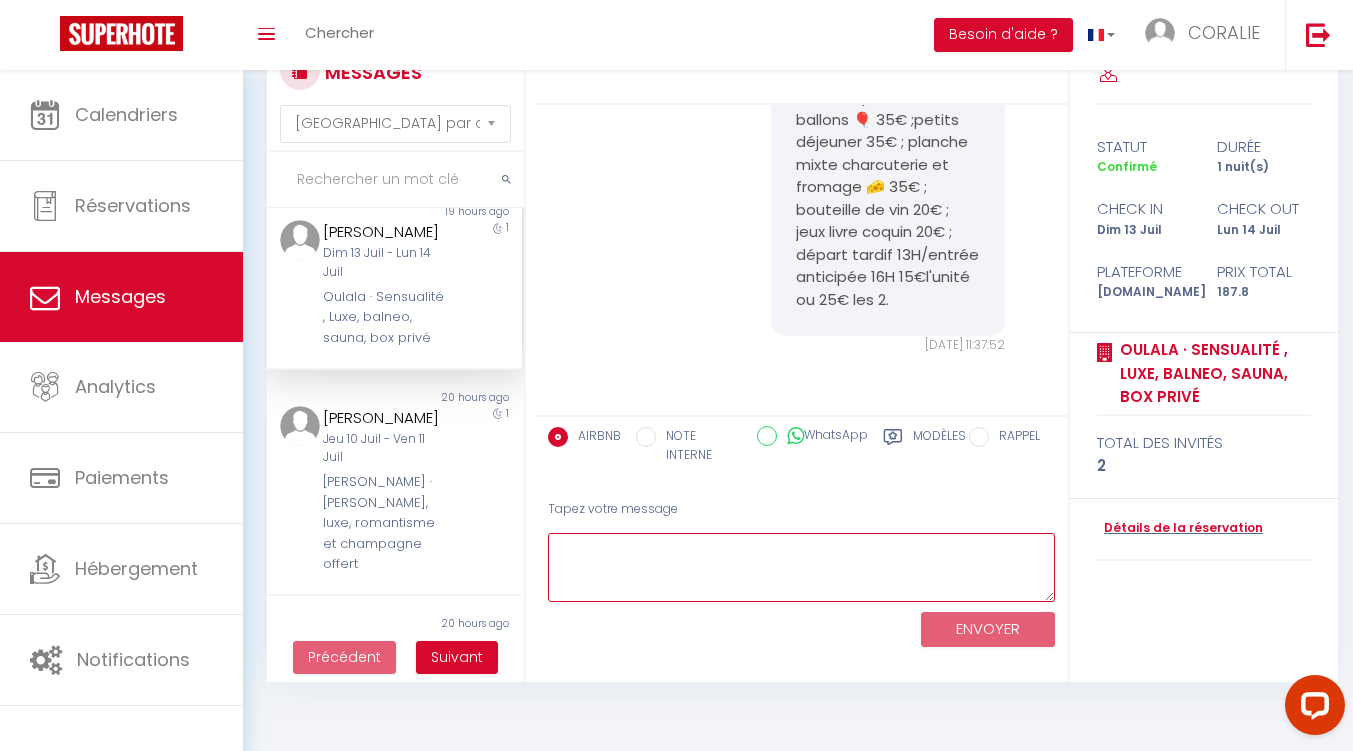 click at bounding box center [801, 567] 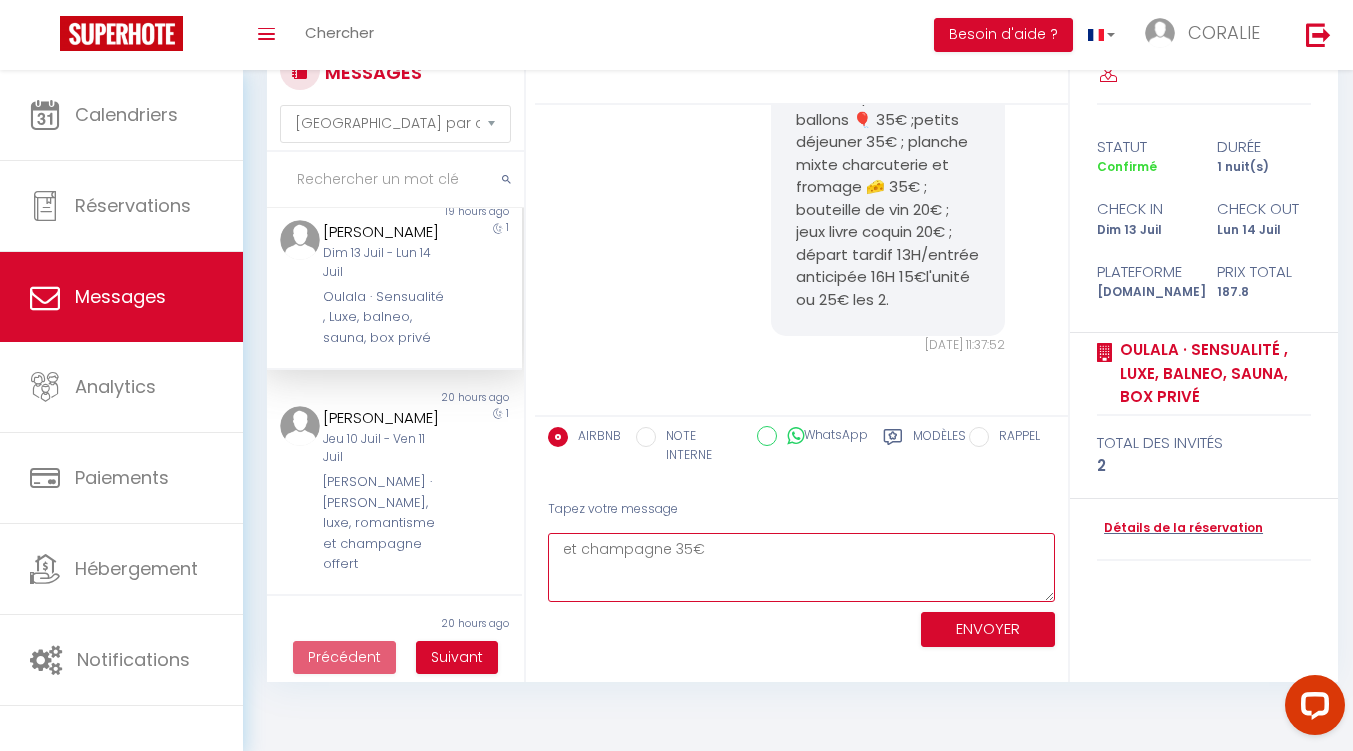 type on "et champagne 35€" 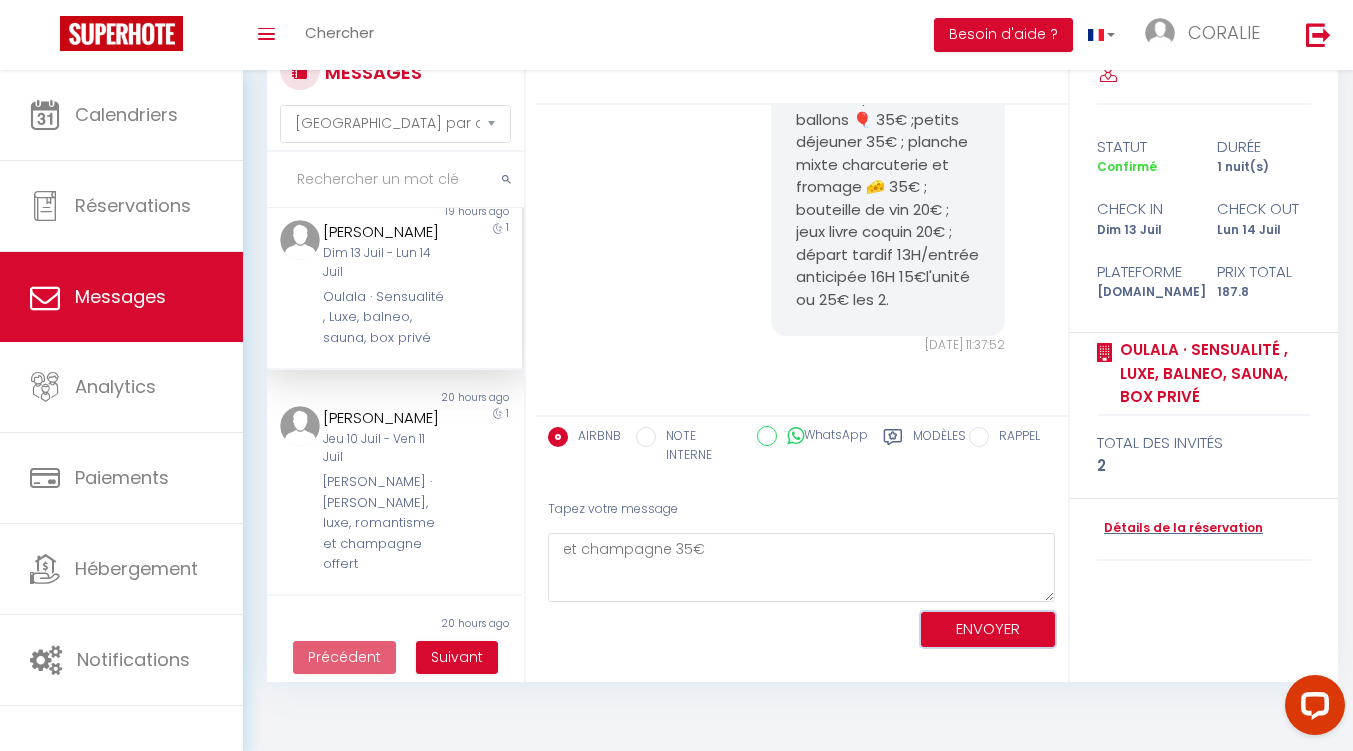 click on "ENVOYER" at bounding box center (988, 629) 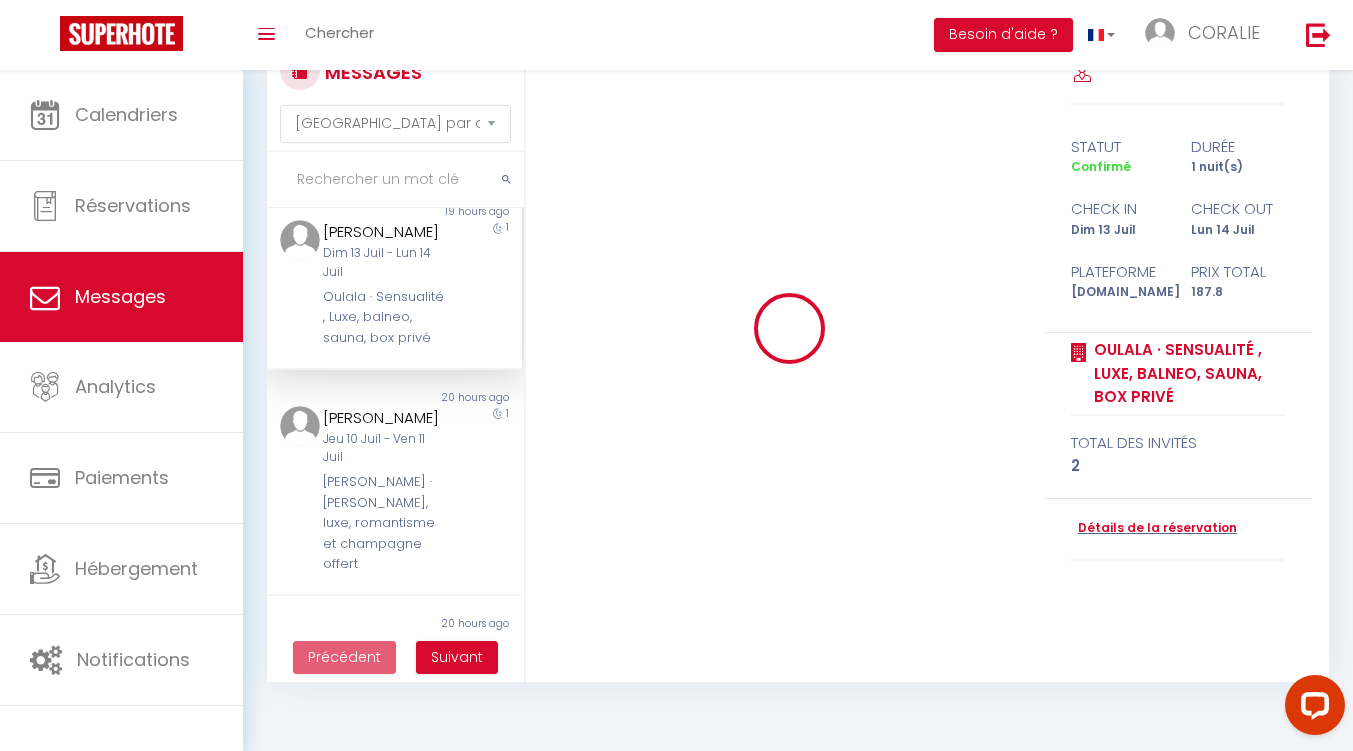 type 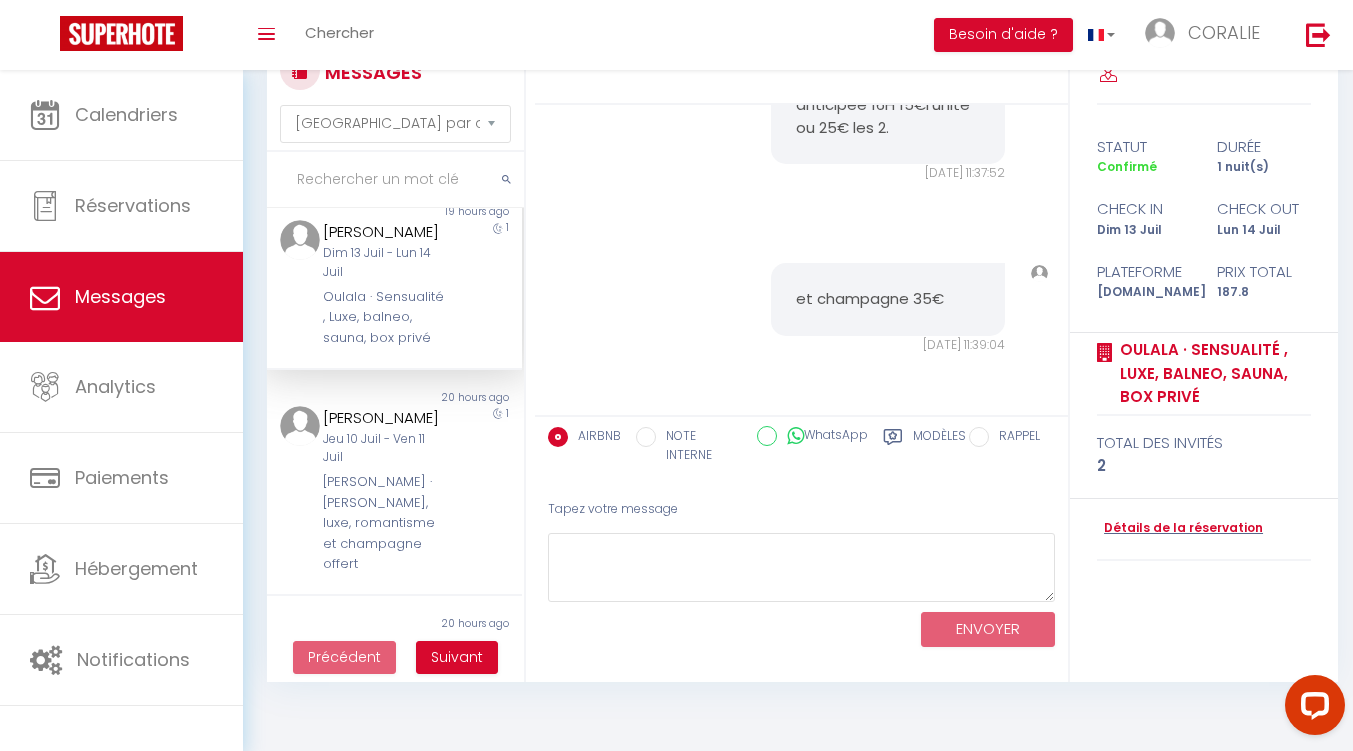 scroll, scrollTop: 10679, scrollLeft: 0, axis: vertical 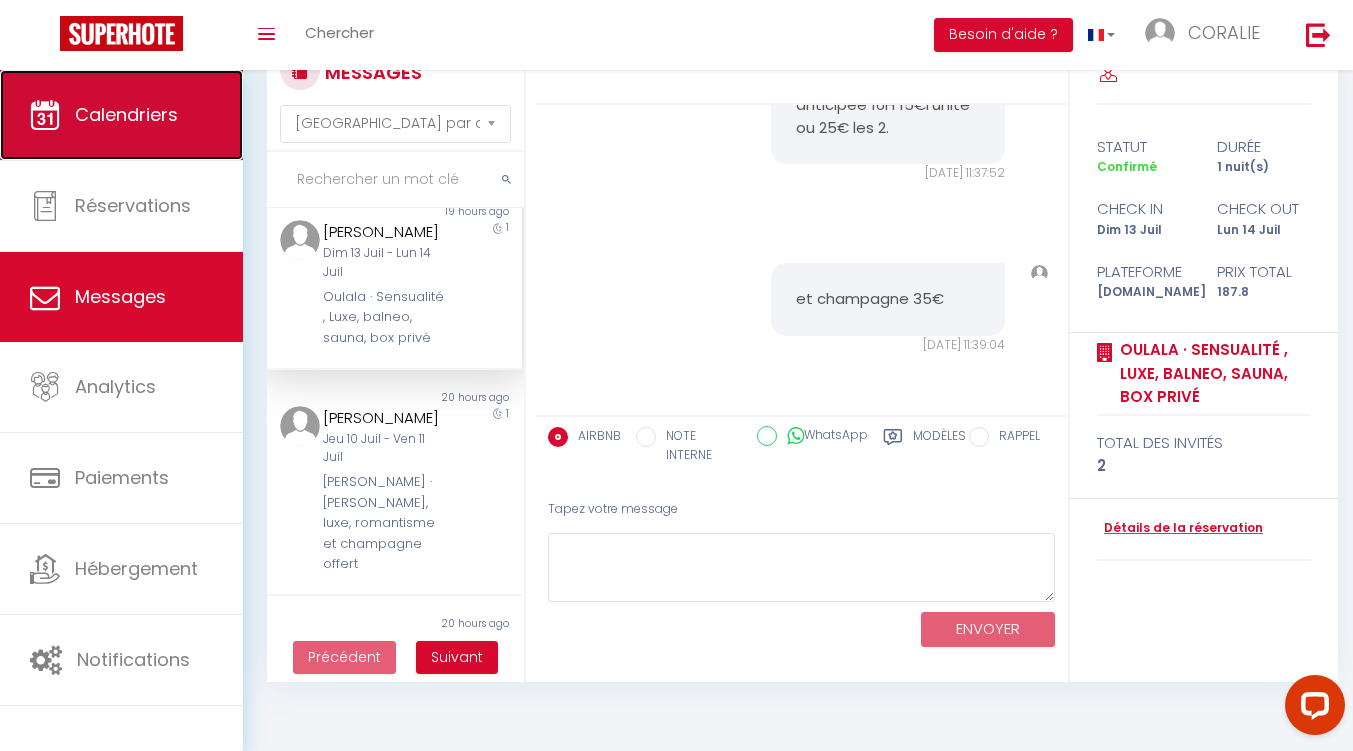click on "Calendriers" at bounding box center (126, 114) 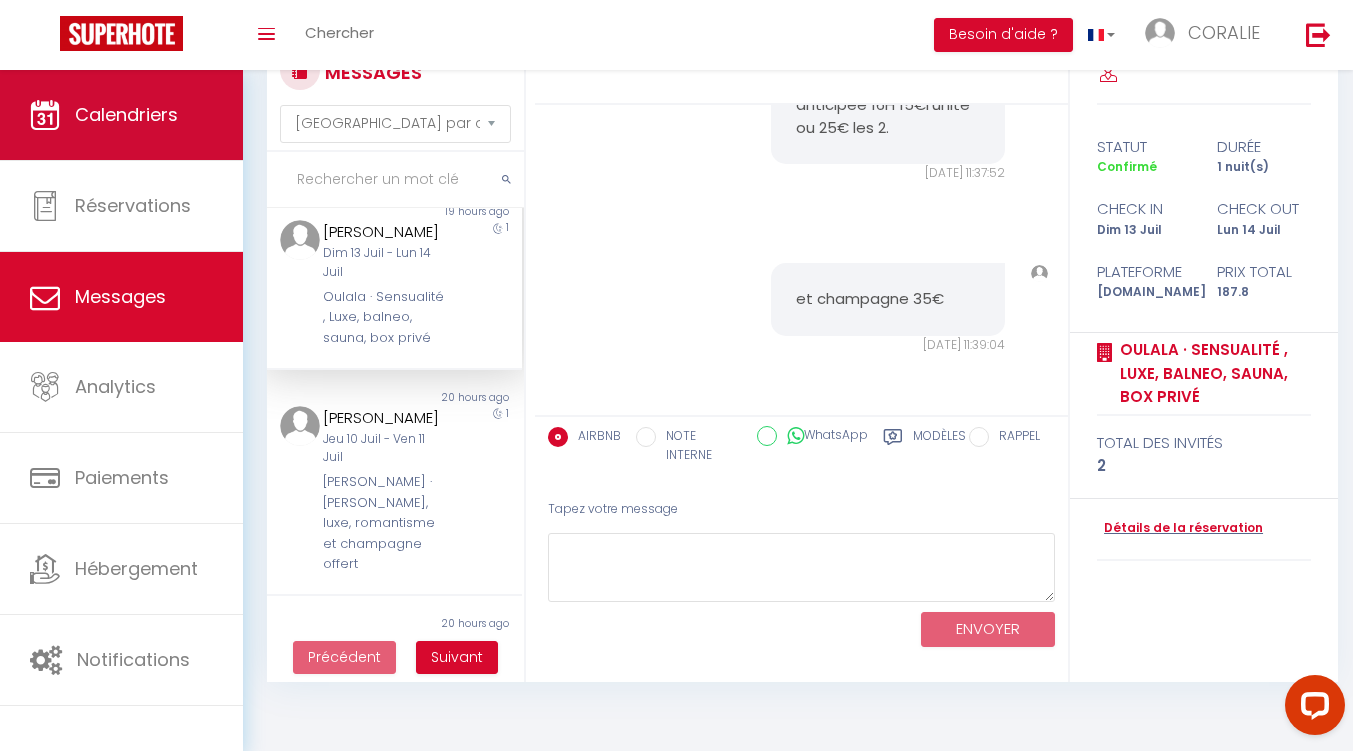 scroll, scrollTop: 0, scrollLeft: 0, axis: both 